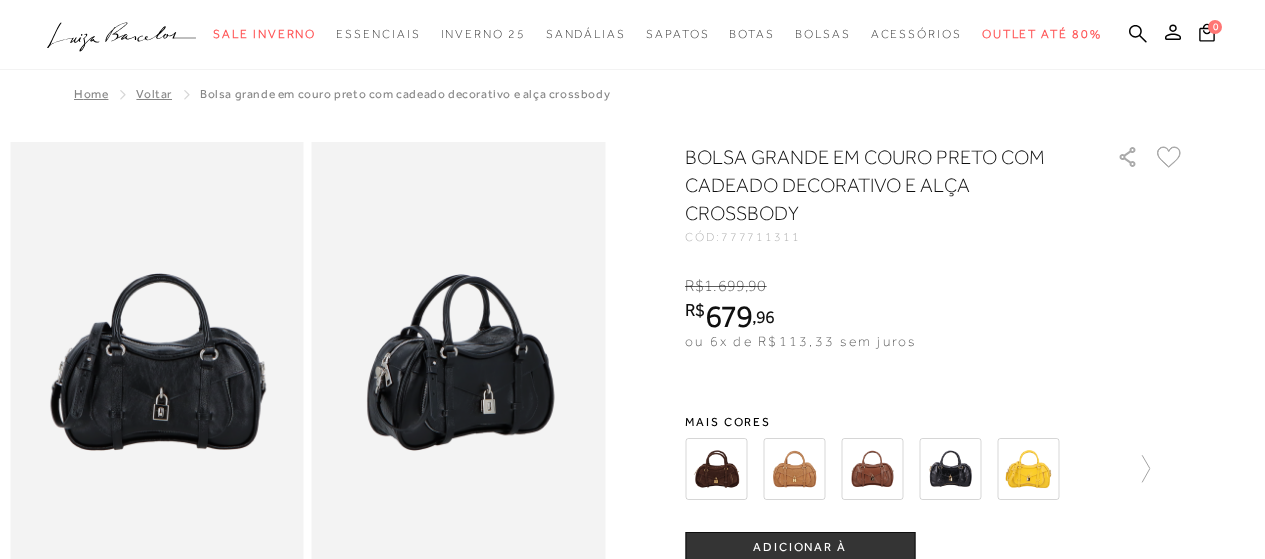 scroll, scrollTop: 0, scrollLeft: 0, axis: both 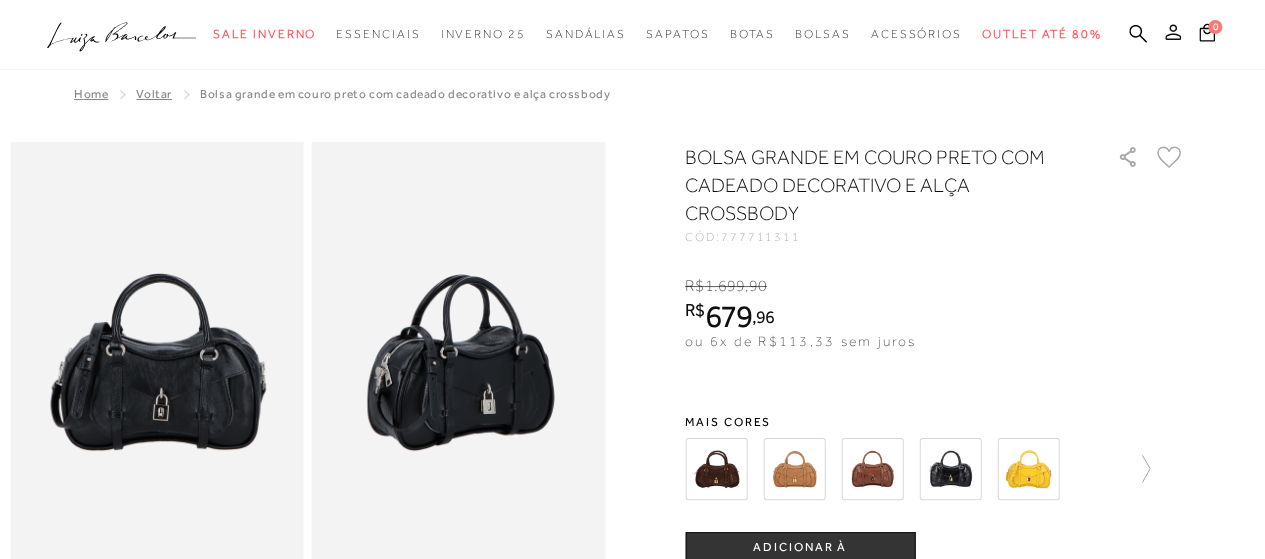 drag, startPoint x: 0, startPoint y: 0, endPoint x: 1172, endPoint y: 33, distance: 1172.4645 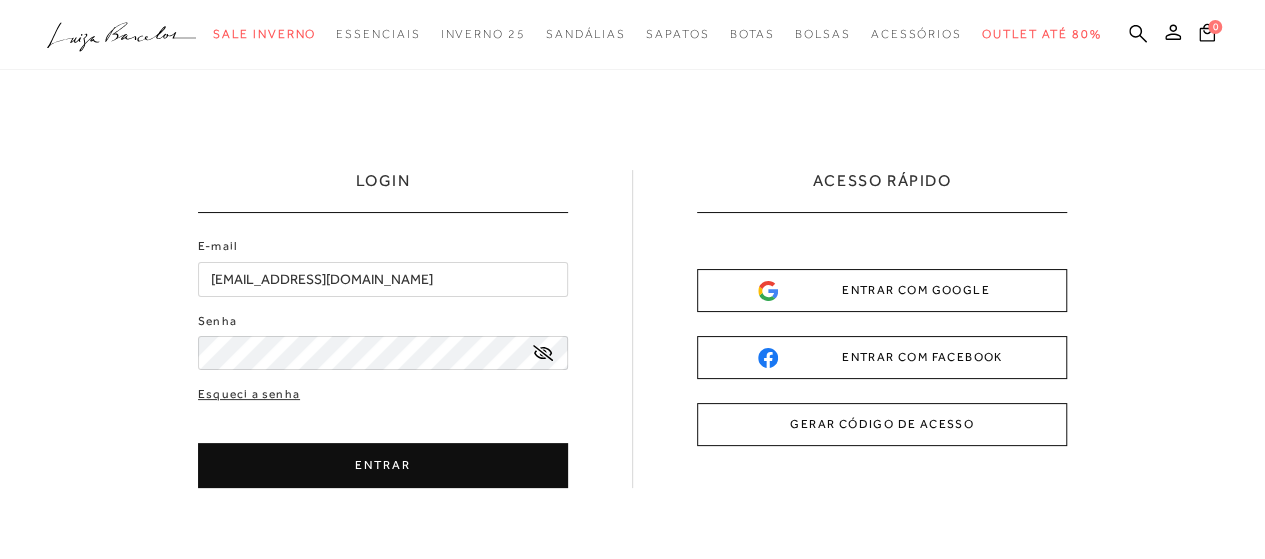 scroll, scrollTop: 0, scrollLeft: 0, axis: both 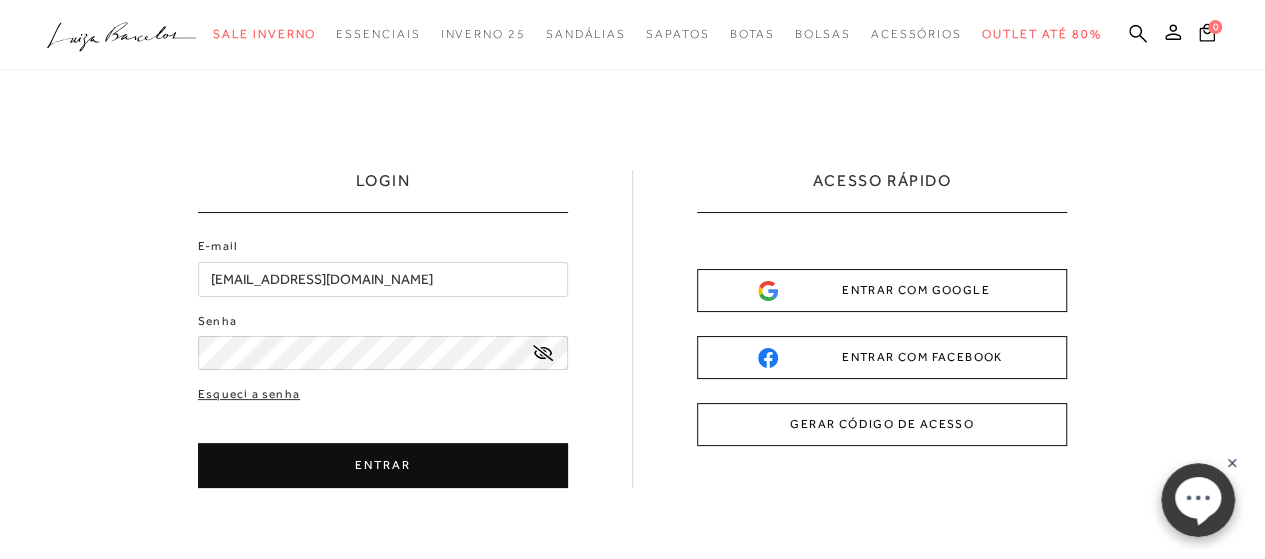 click on "ENTRAR" at bounding box center [383, 465] 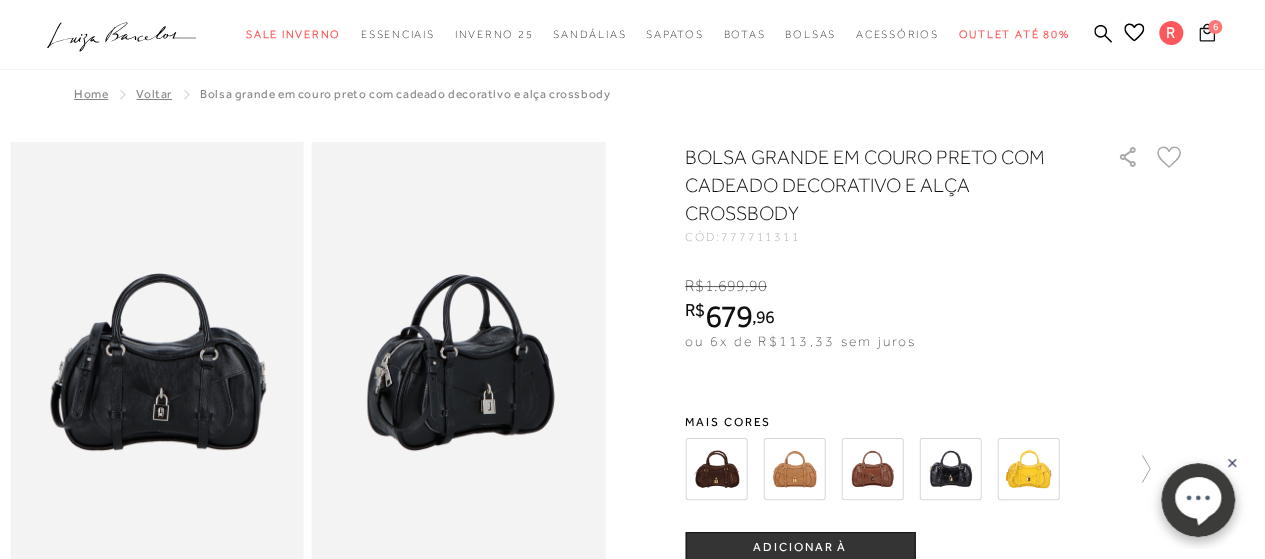 click on "6" at bounding box center [1215, 27] 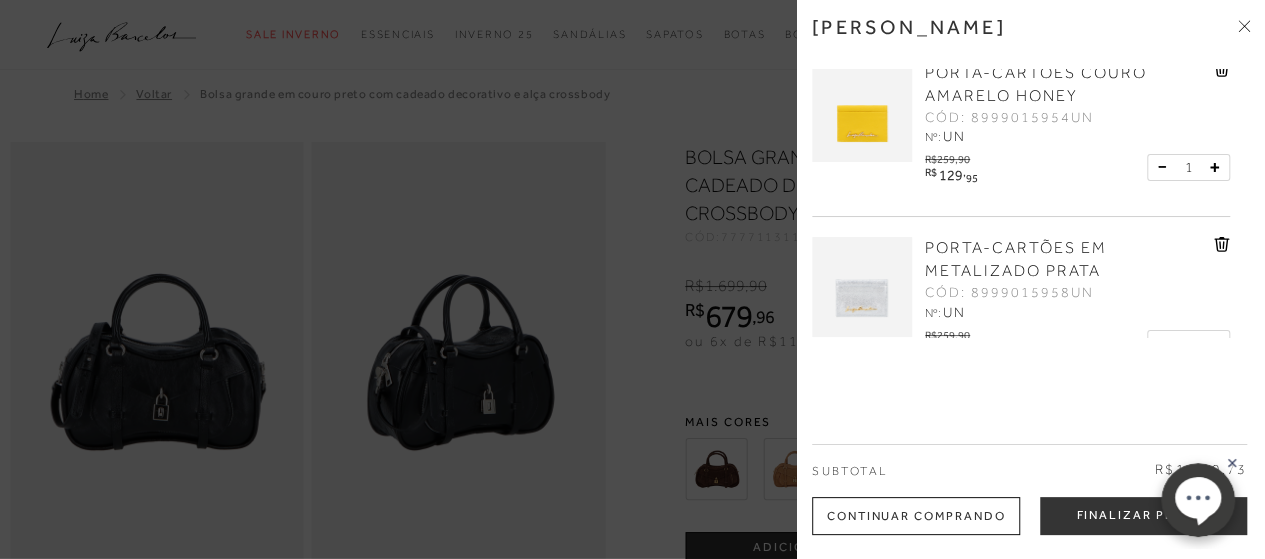 scroll, scrollTop: 800, scrollLeft: 0, axis: vertical 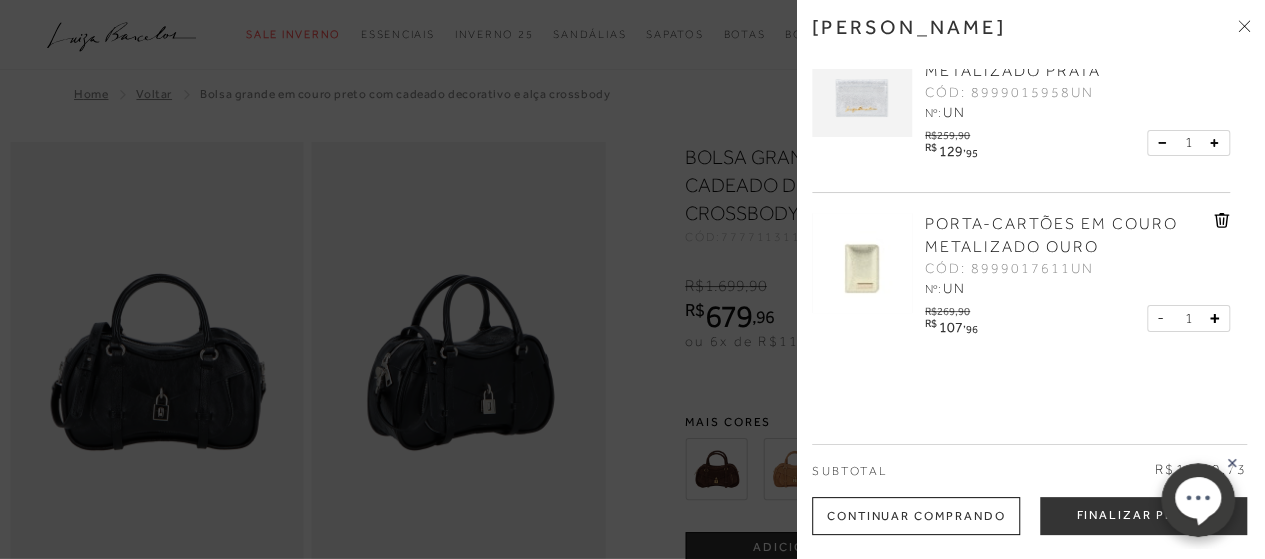 click at bounding box center [862, 263] 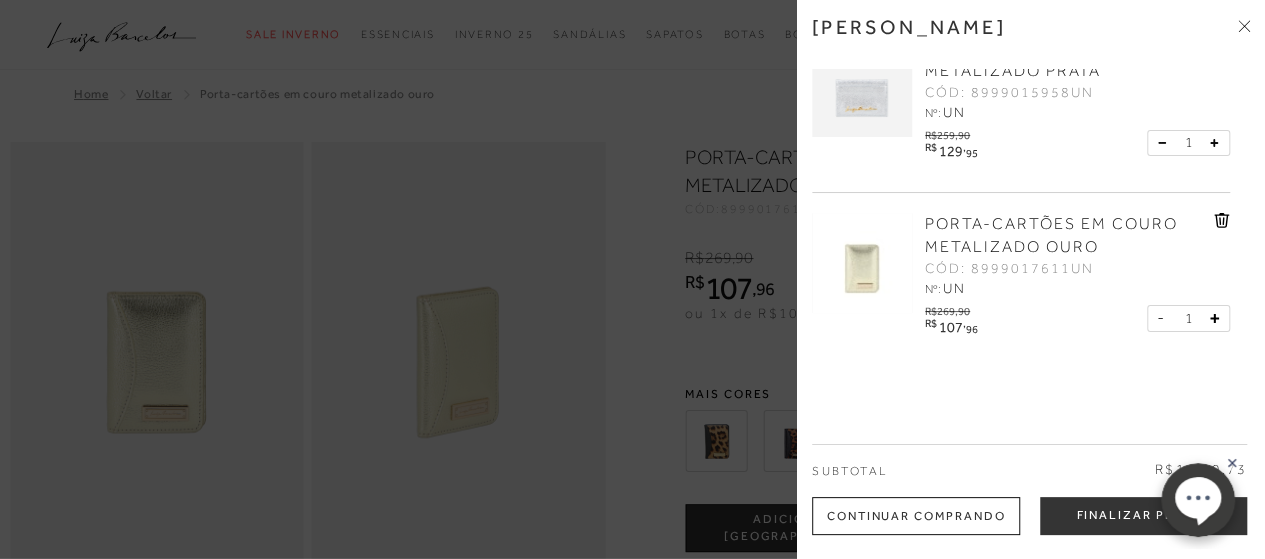 click at bounding box center [632, 279] 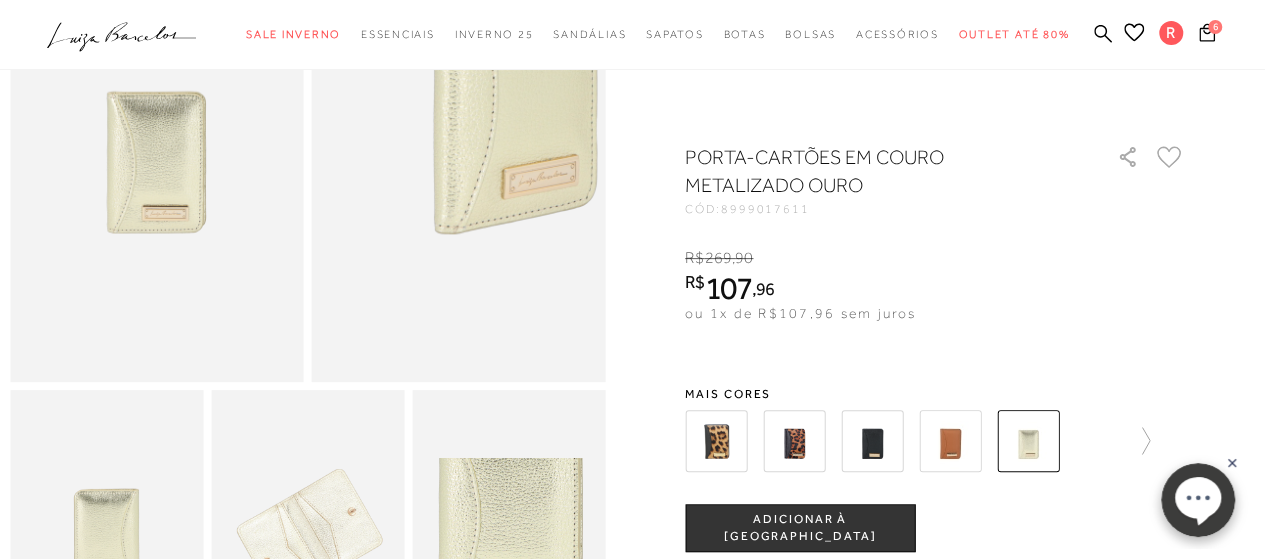 scroll, scrollTop: 400, scrollLeft: 0, axis: vertical 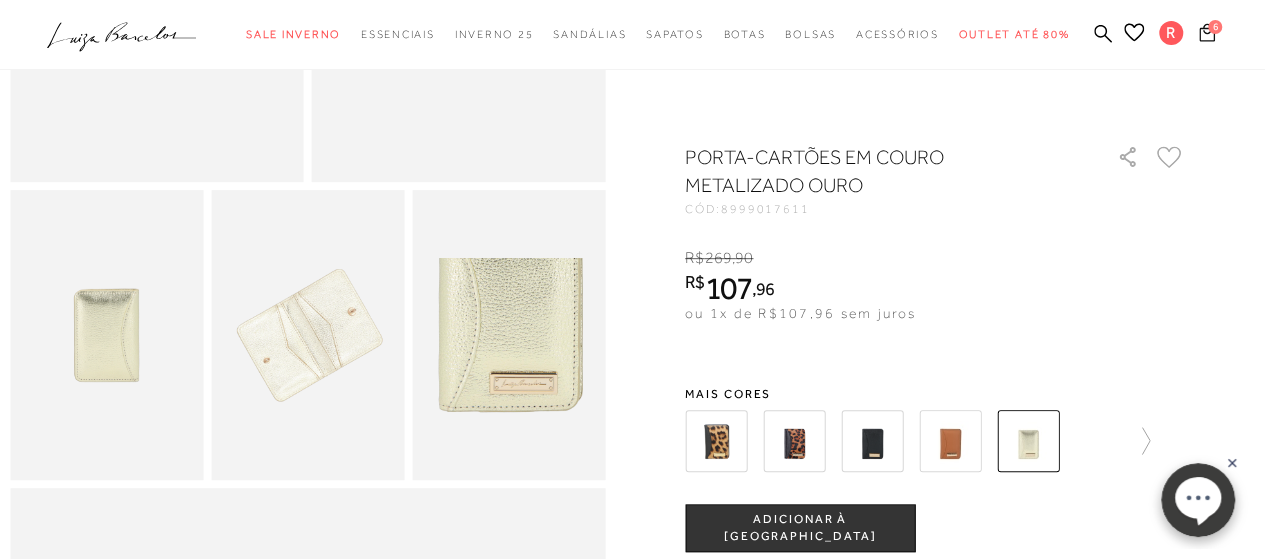 click 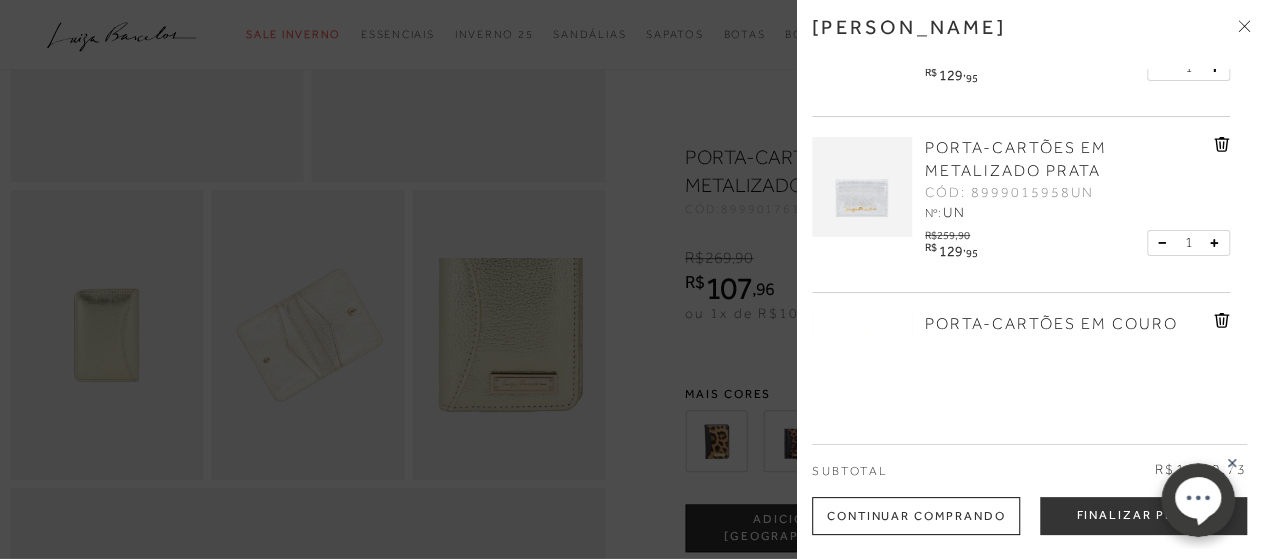 scroll, scrollTop: 600, scrollLeft: 0, axis: vertical 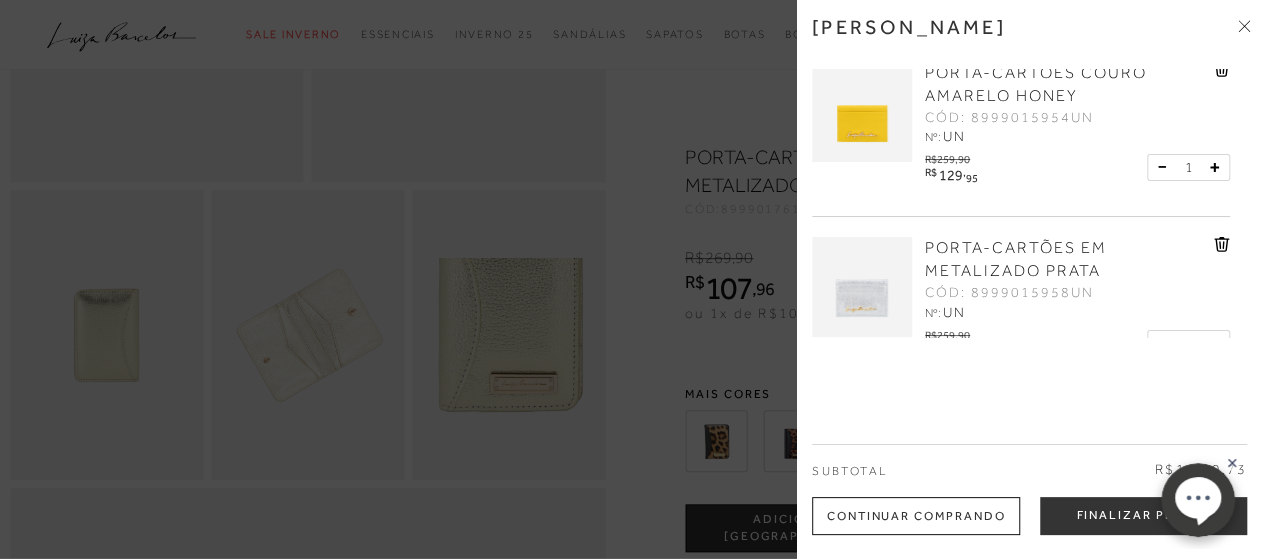 click at bounding box center (862, 287) 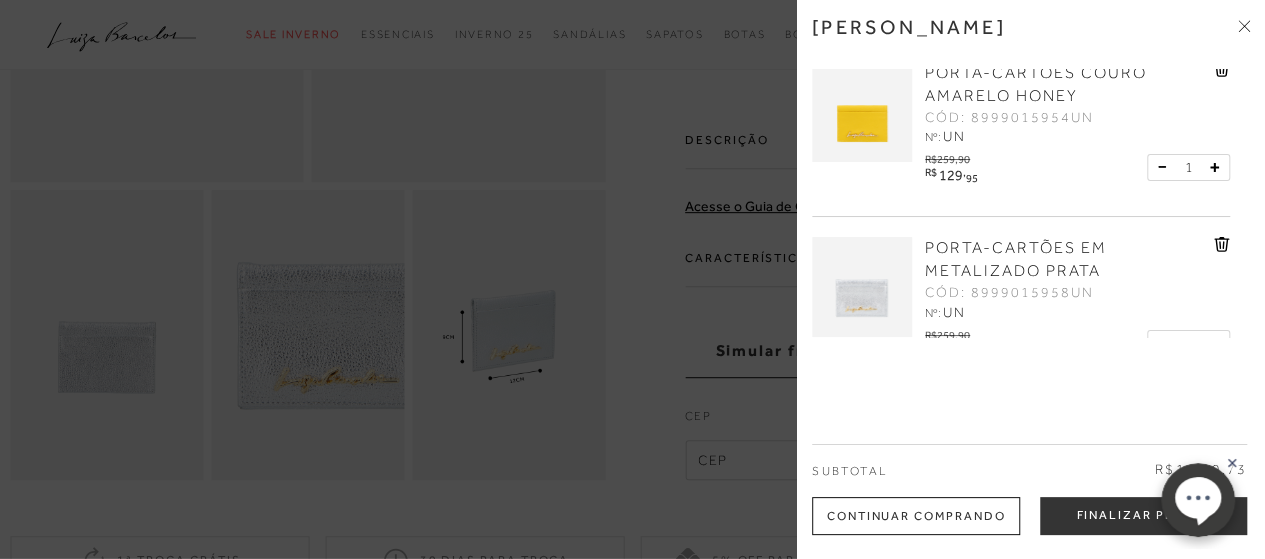 scroll, scrollTop: 0, scrollLeft: 0, axis: both 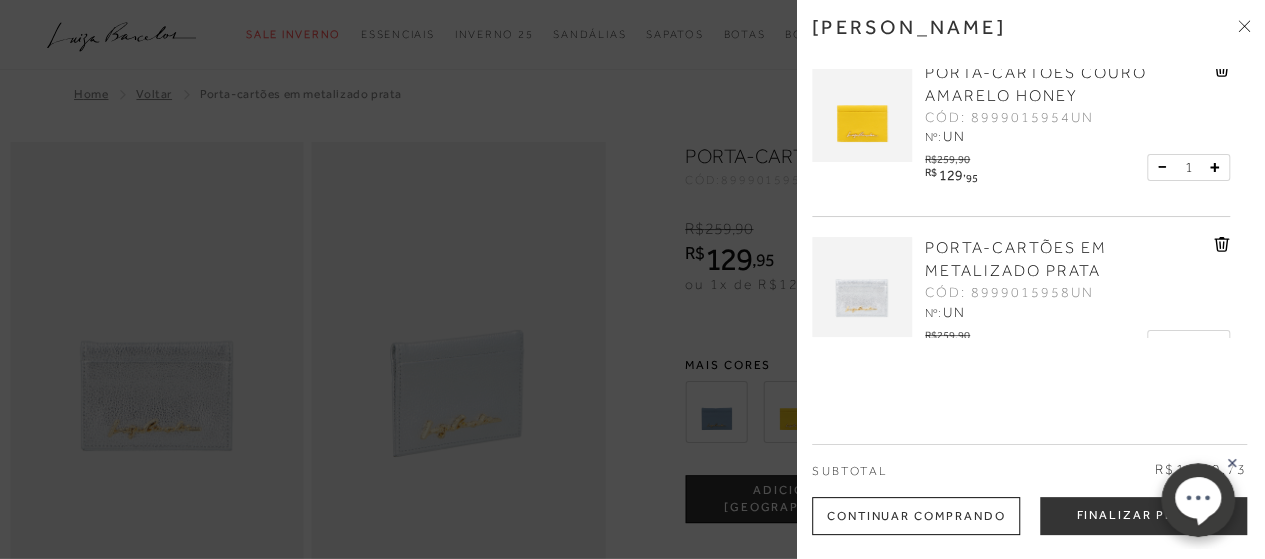 click at bounding box center (632, 279) 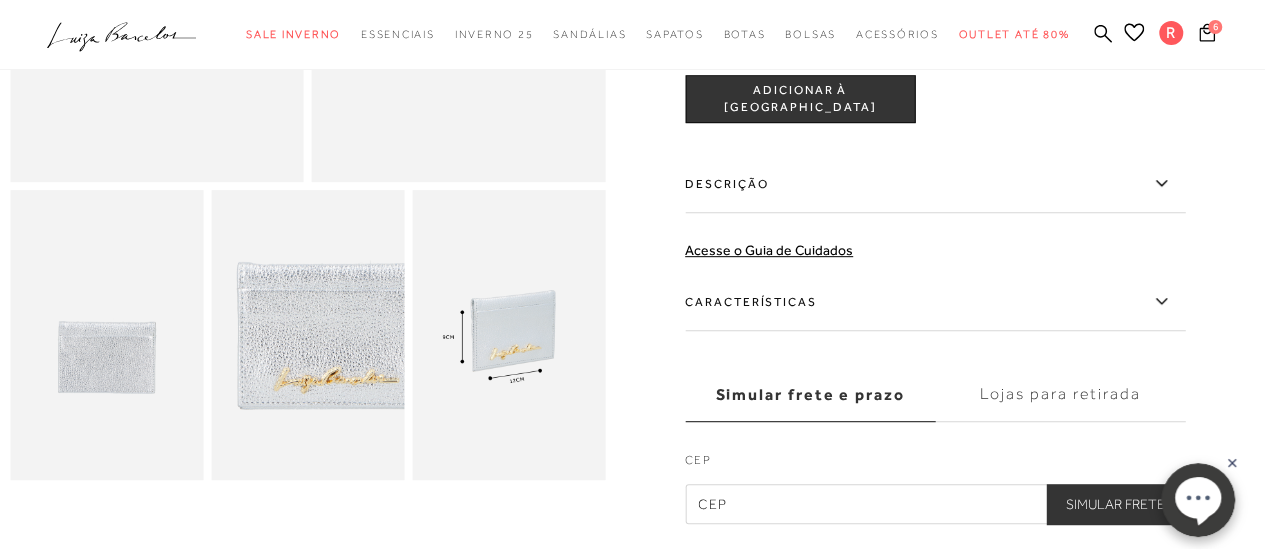 scroll, scrollTop: 100, scrollLeft: 0, axis: vertical 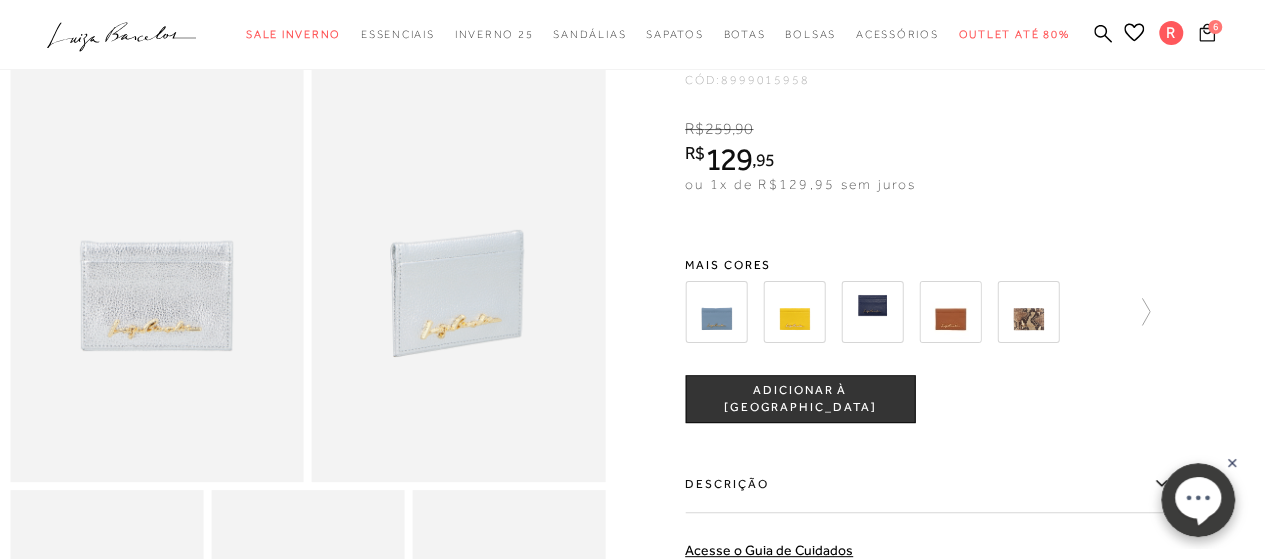 click 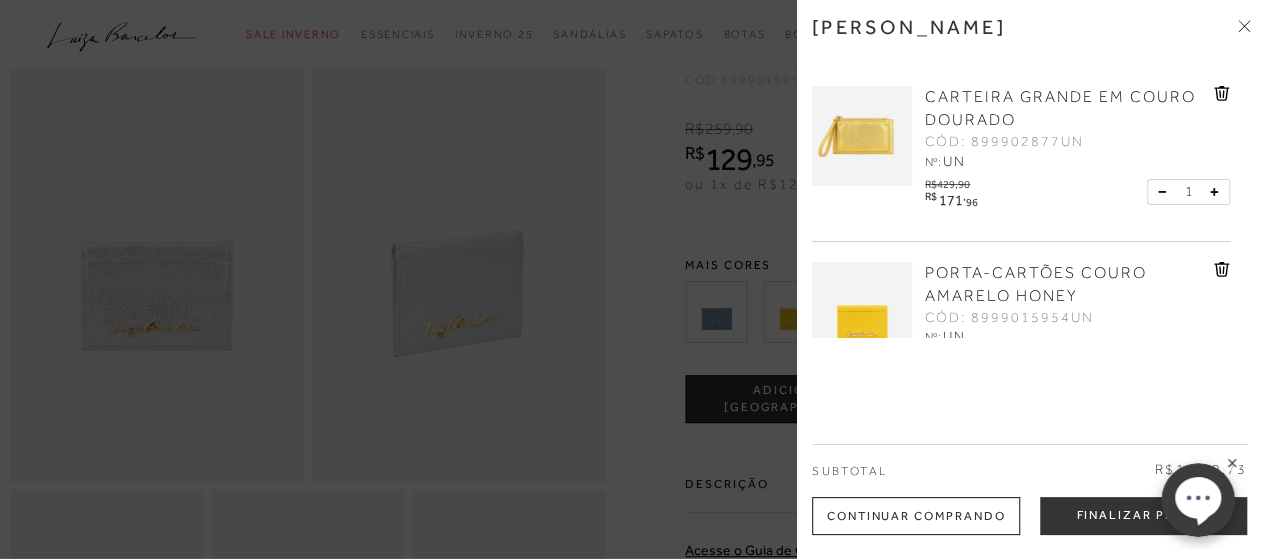 scroll, scrollTop: 600, scrollLeft: 0, axis: vertical 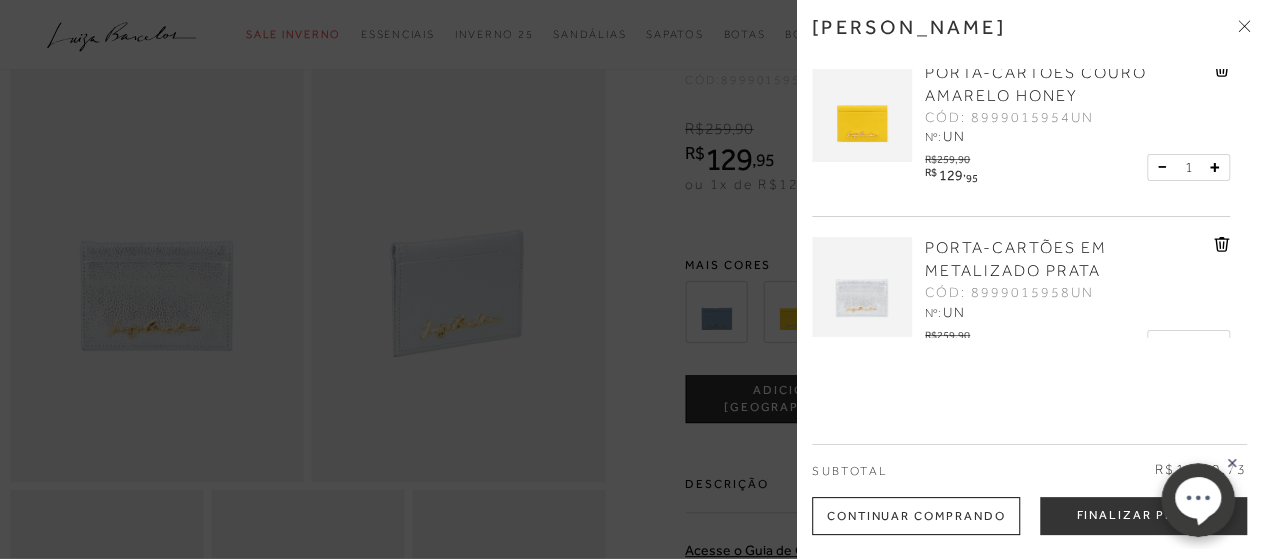 click at bounding box center (862, 112) 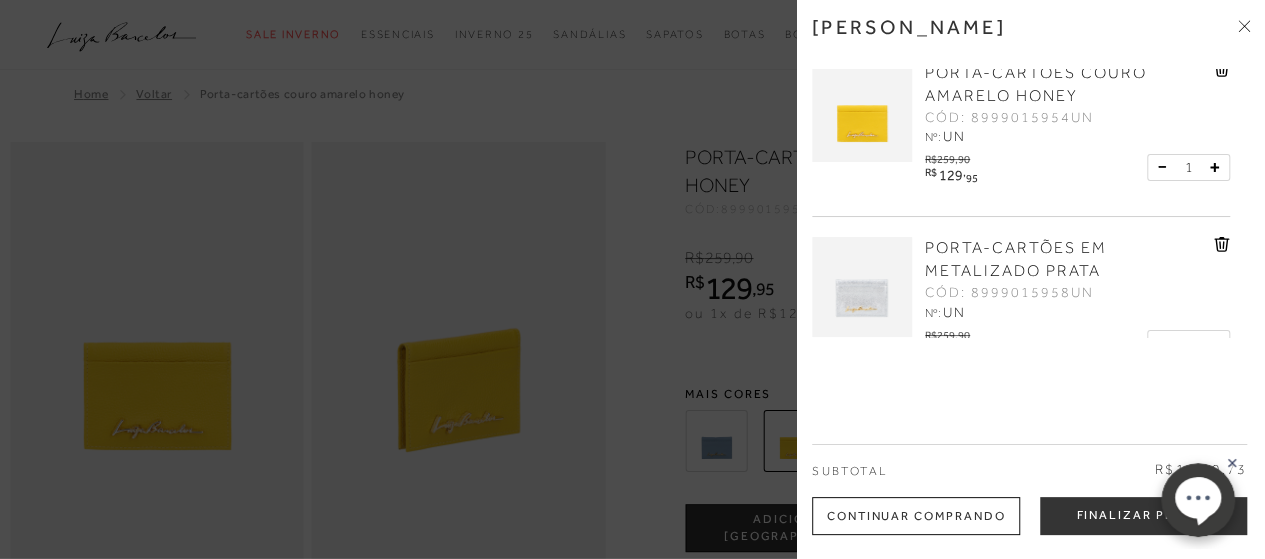 scroll, scrollTop: 200, scrollLeft: 0, axis: vertical 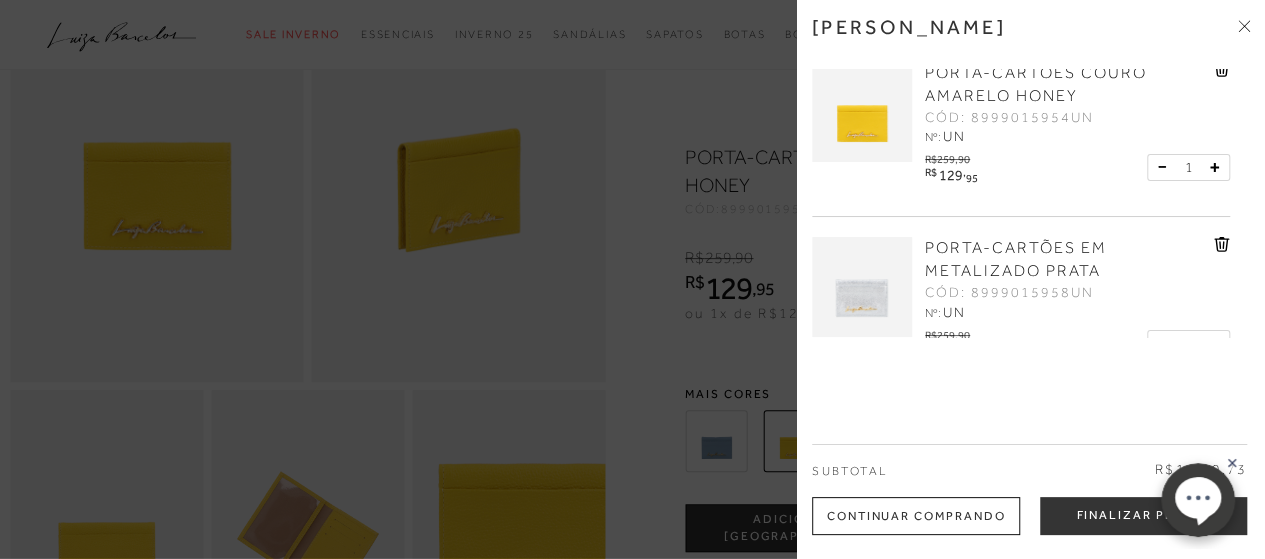 click at bounding box center [632, 279] 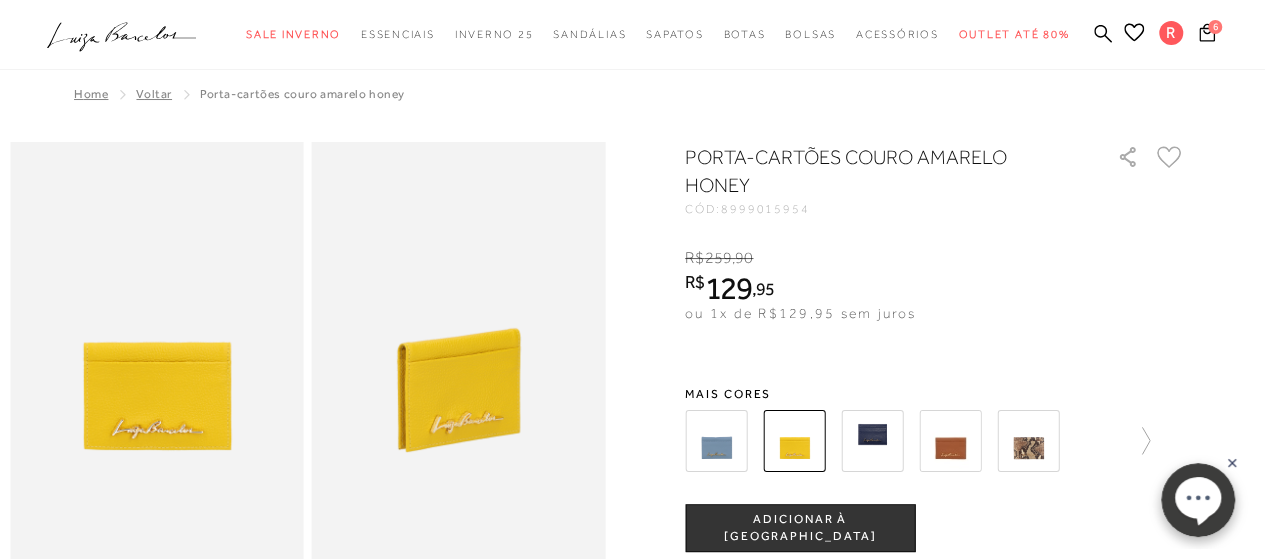 scroll, scrollTop: 100, scrollLeft: 0, axis: vertical 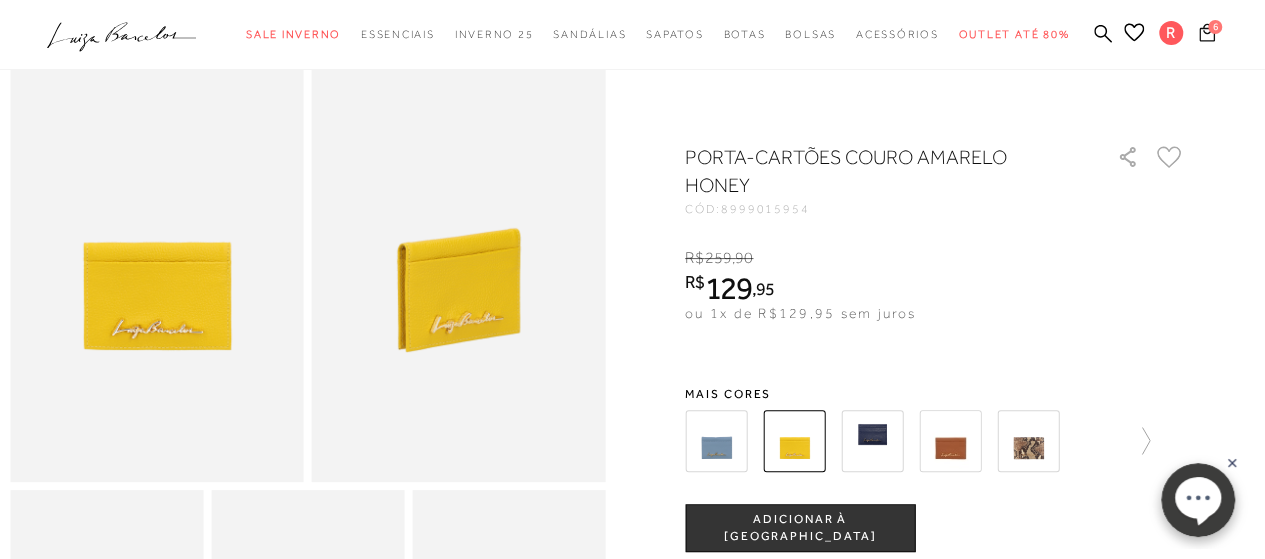 click on "6" at bounding box center [1207, 35] 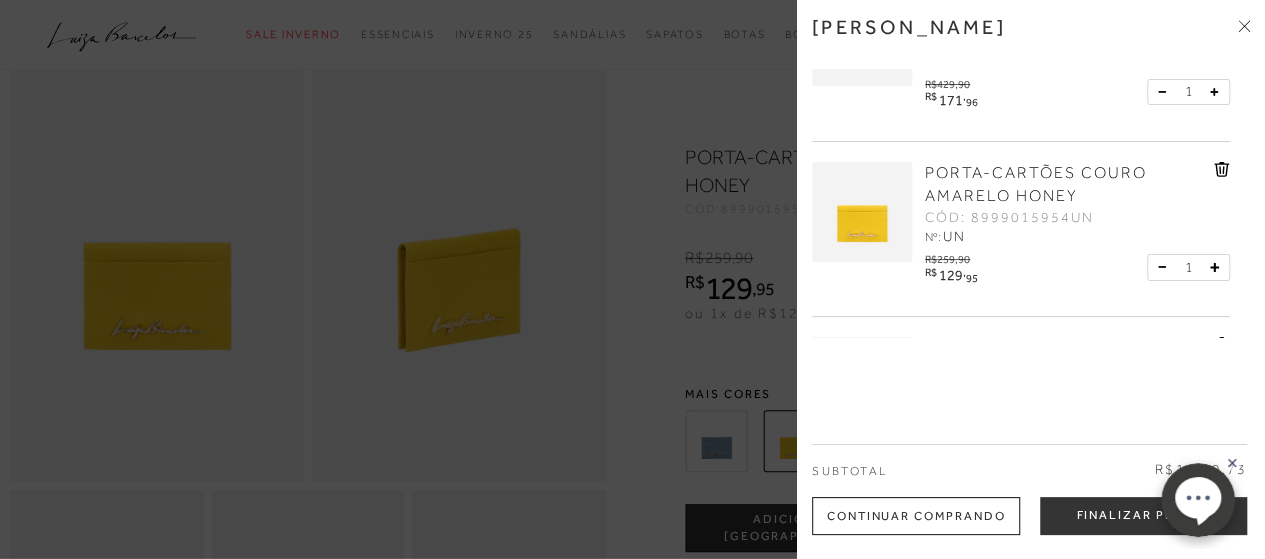 scroll, scrollTop: 700, scrollLeft: 0, axis: vertical 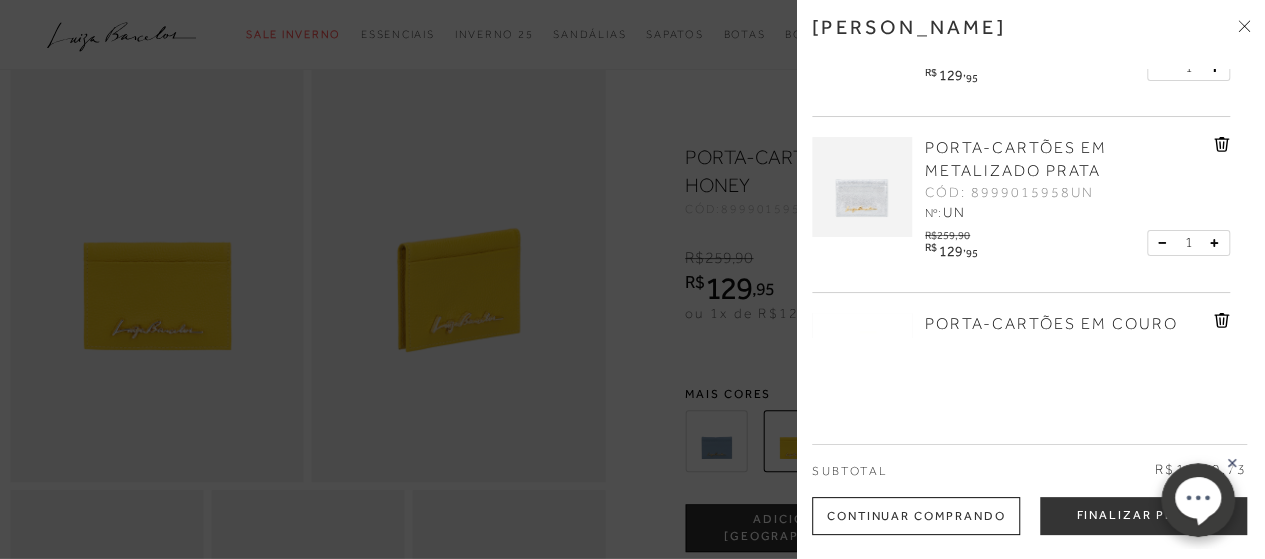 click 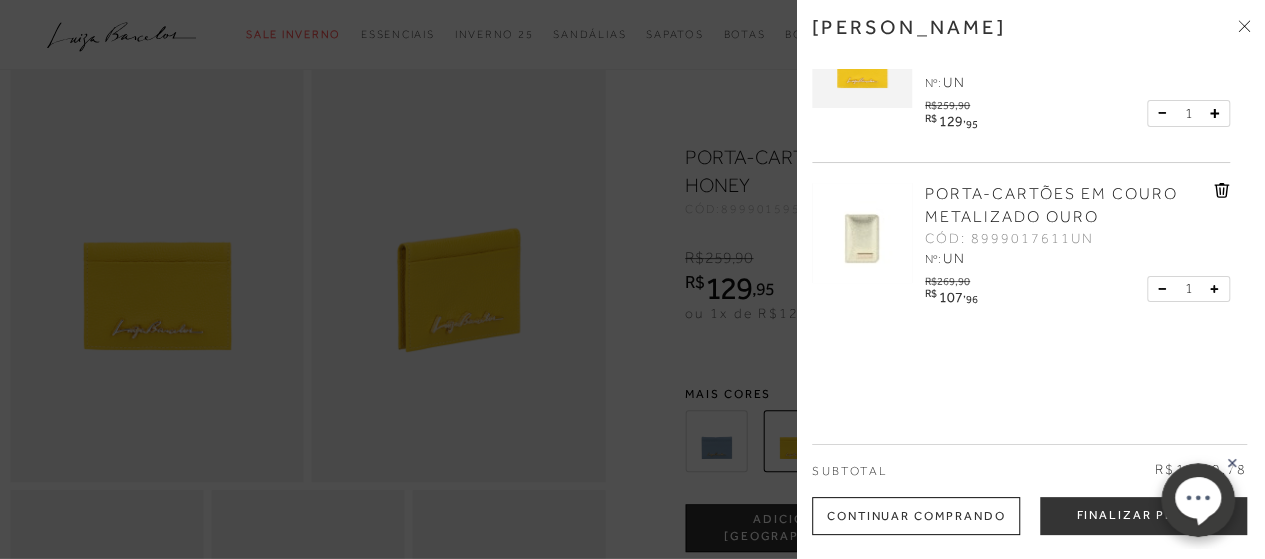 scroll, scrollTop: 564, scrollLeft: 0, axis: vertical 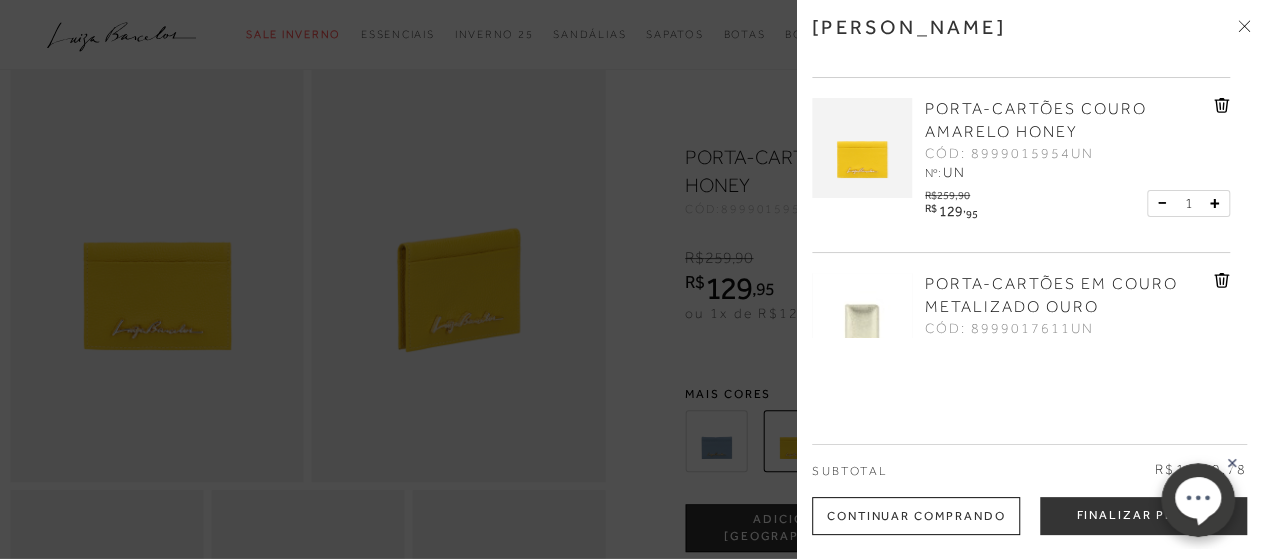 click 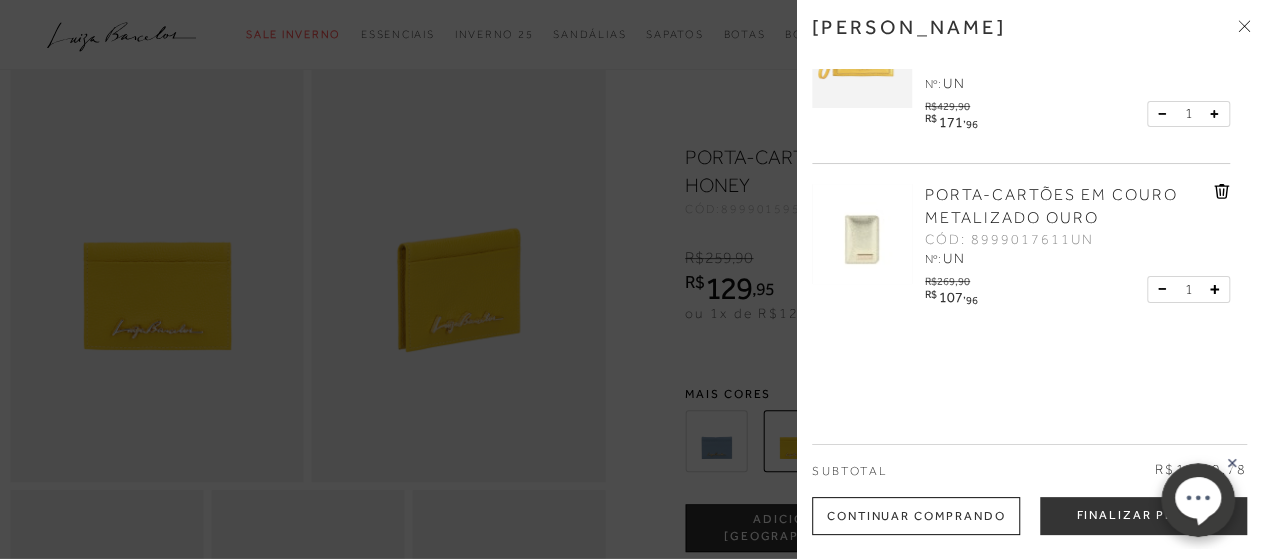 scroll, scrollTop: 486, scrollLeft: 0, axis: vertical 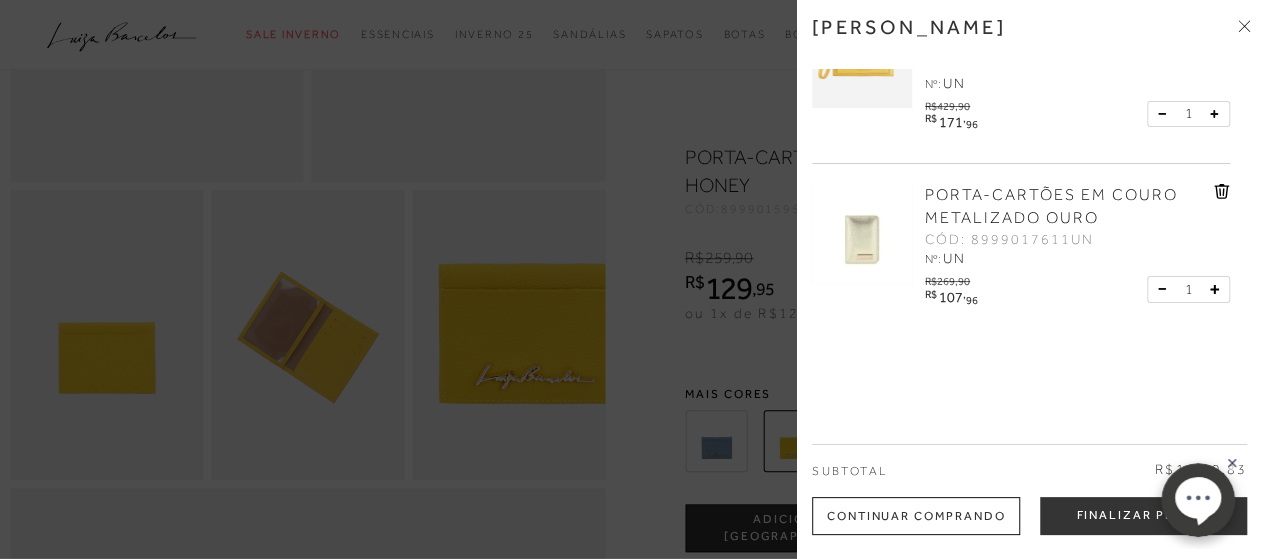 click at bounding box center (862, 234) 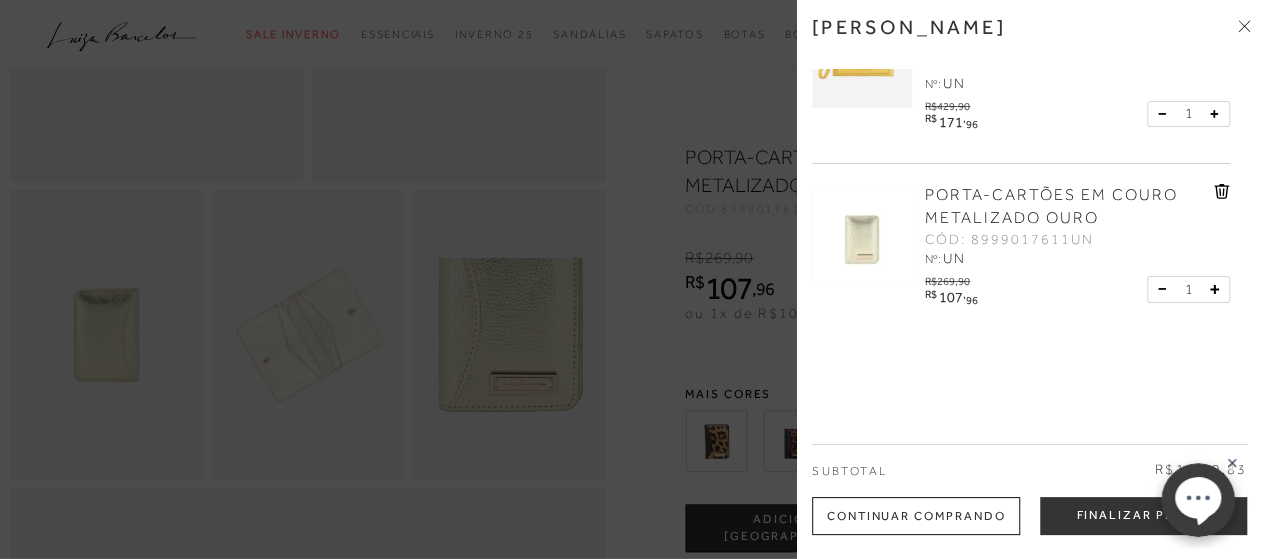 scroll, scrollTop: 0, scrollLeft: 0, axis: both 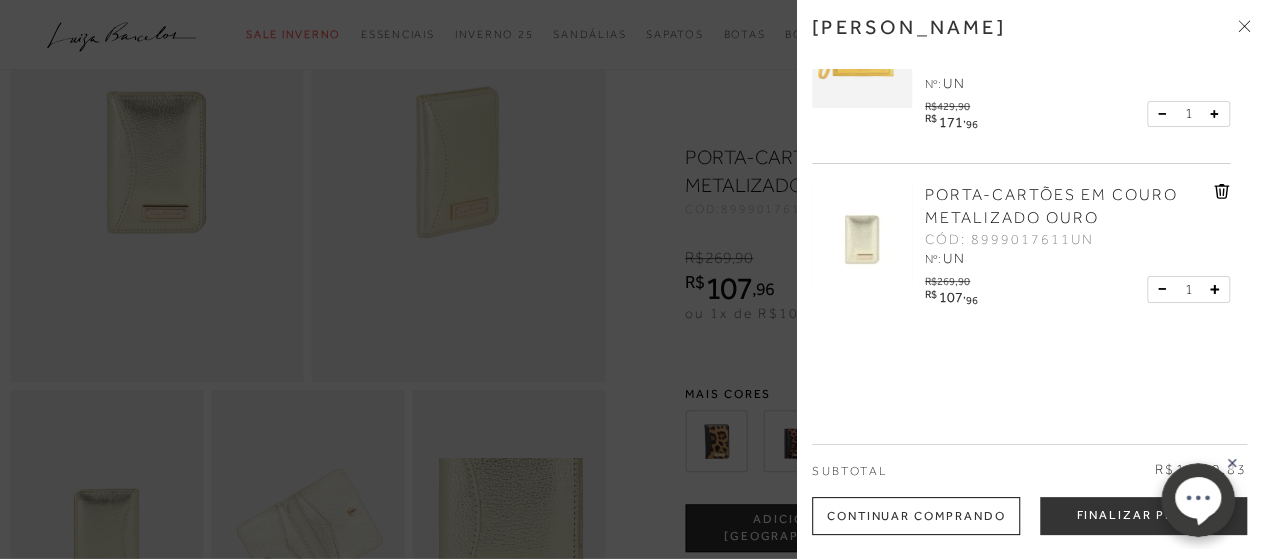 click at bounding box center [632, 279] 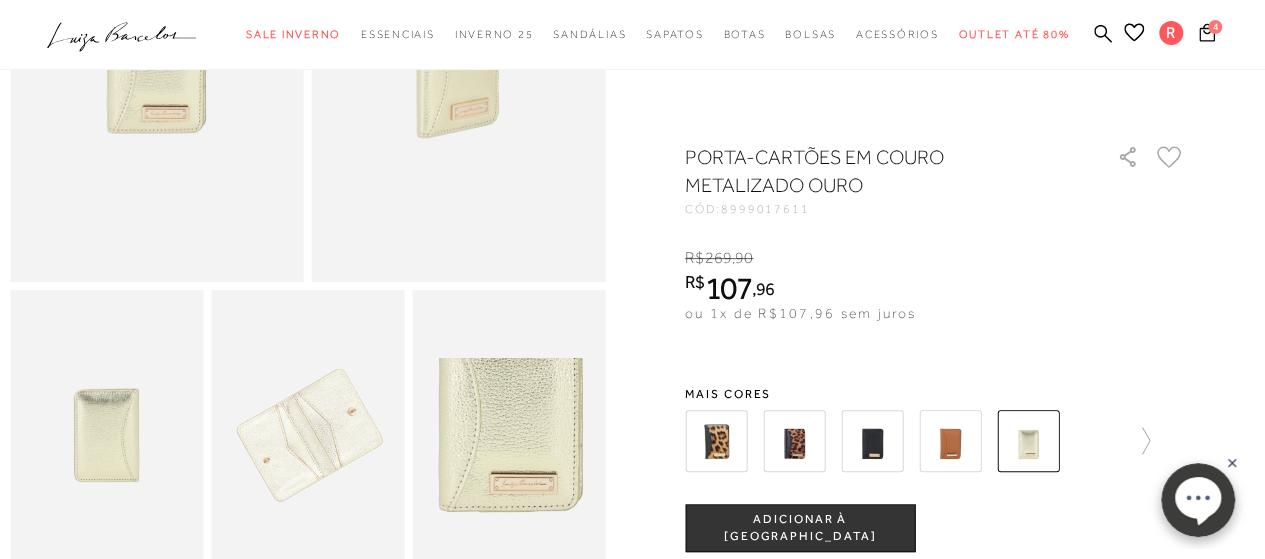 scroll, scrollTop: 0, scrollLeft: 0, axis: both 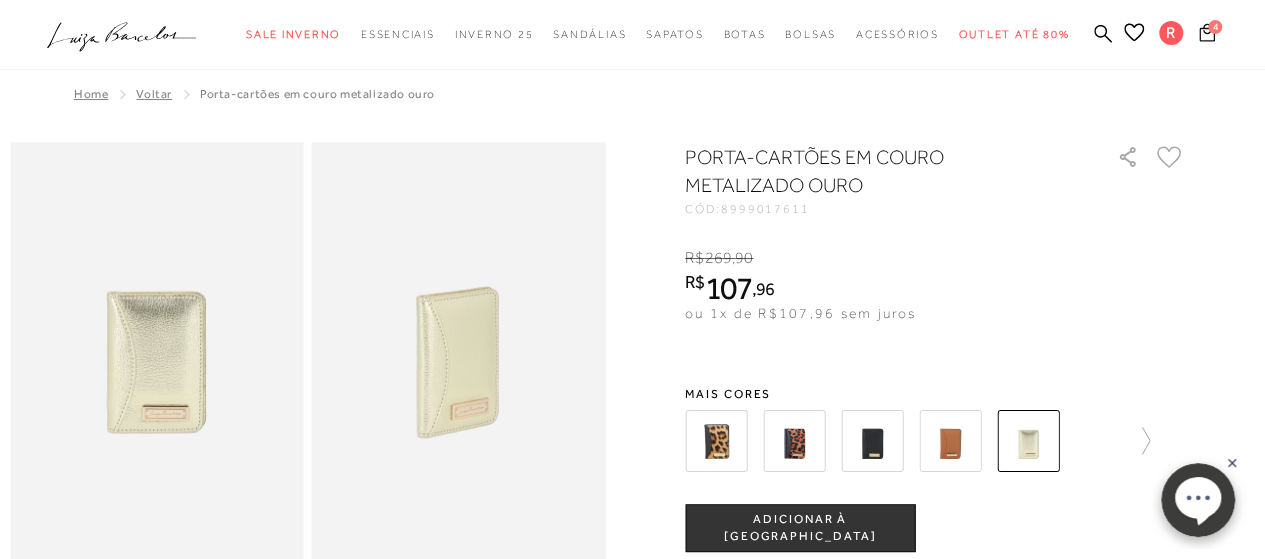 click on "4" at bounding box center (1215, 27) 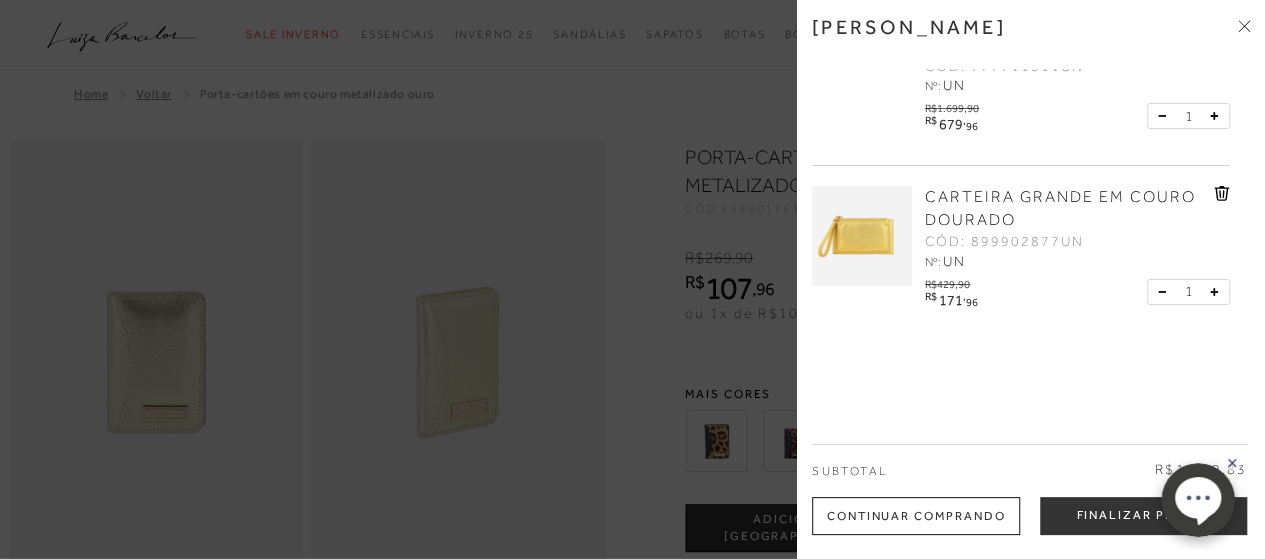 scroll, scrollTop: 400, scrollLeft: 0, axis: vertical 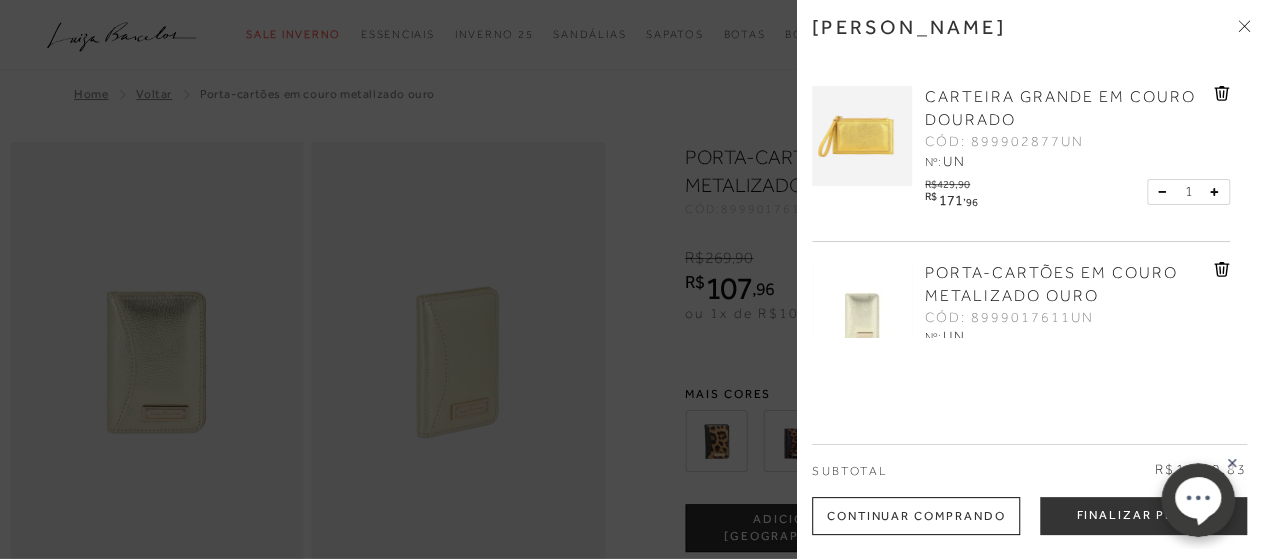 click at bounding box center (862, 136) 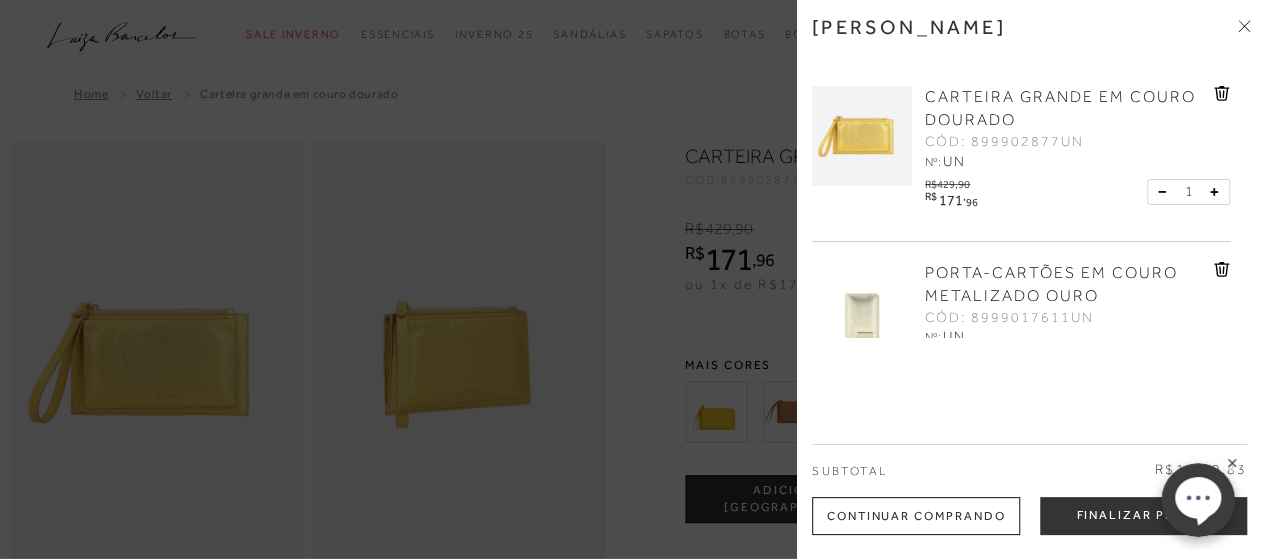 click at bounding box center [632, 279] 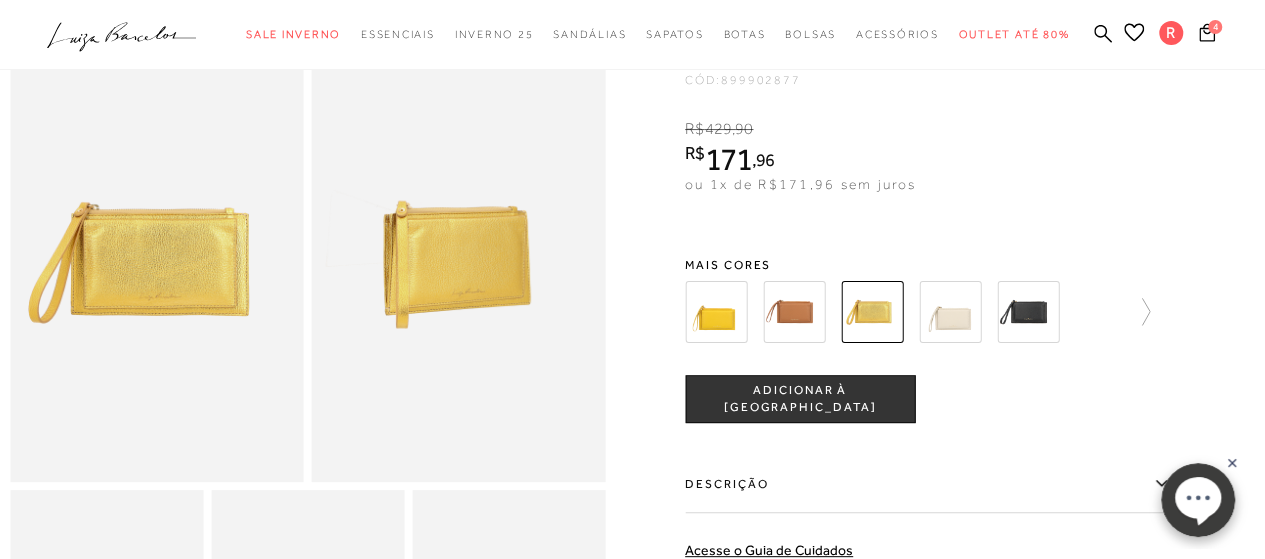 scroll, scrollTop: 0, scrollLeft: 0, axis: both 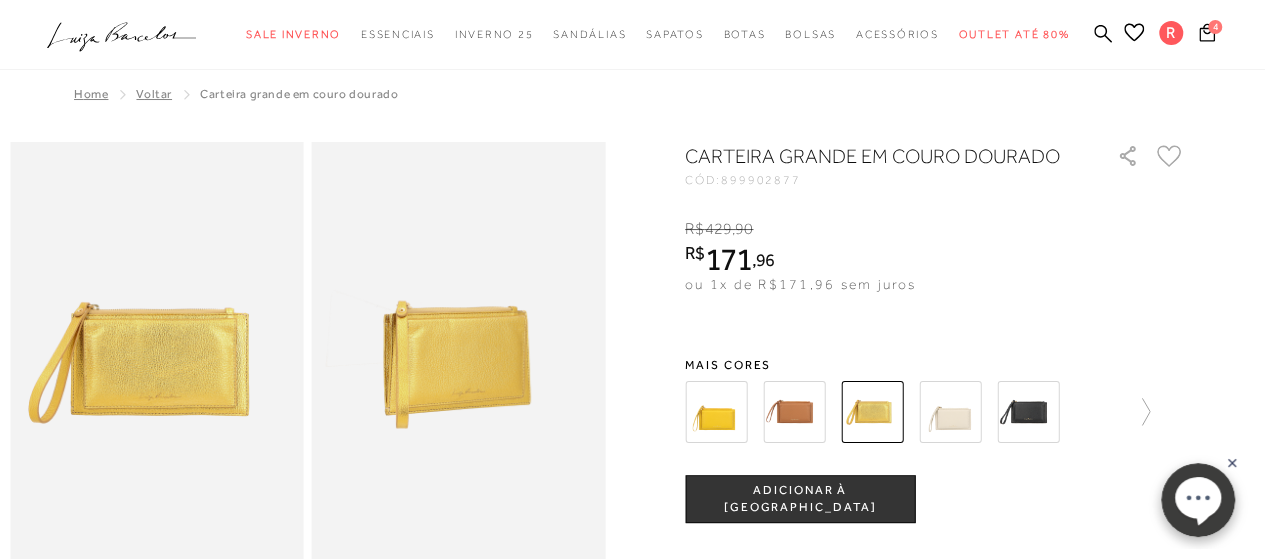 click at bounding box center (632, 533) 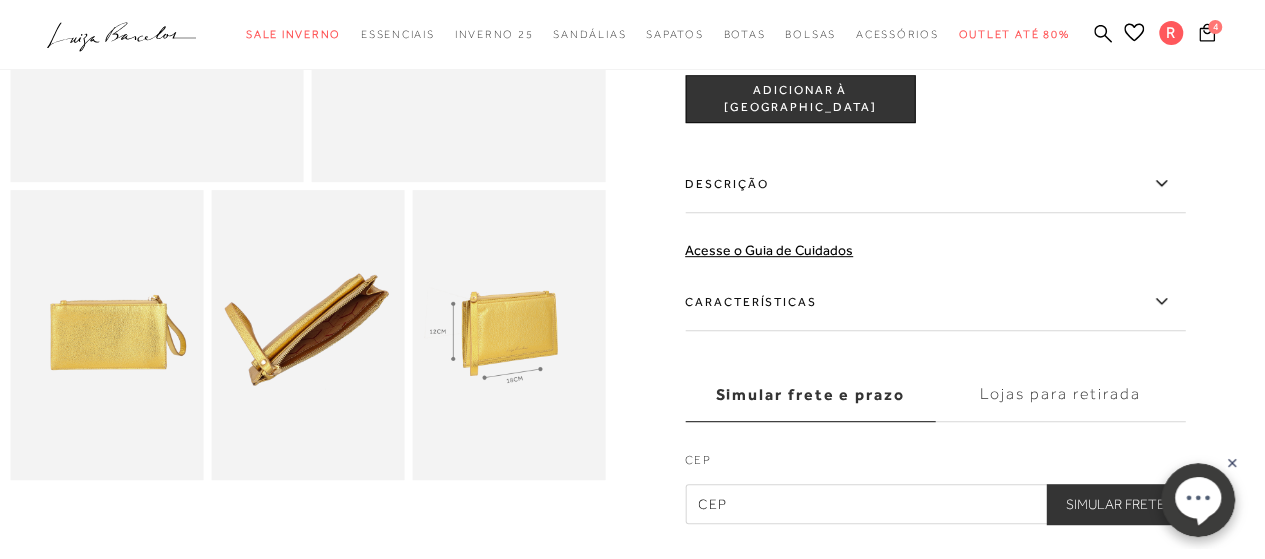 scroll, scrollTop: 200, scrollLeft: 0, axis: vertical 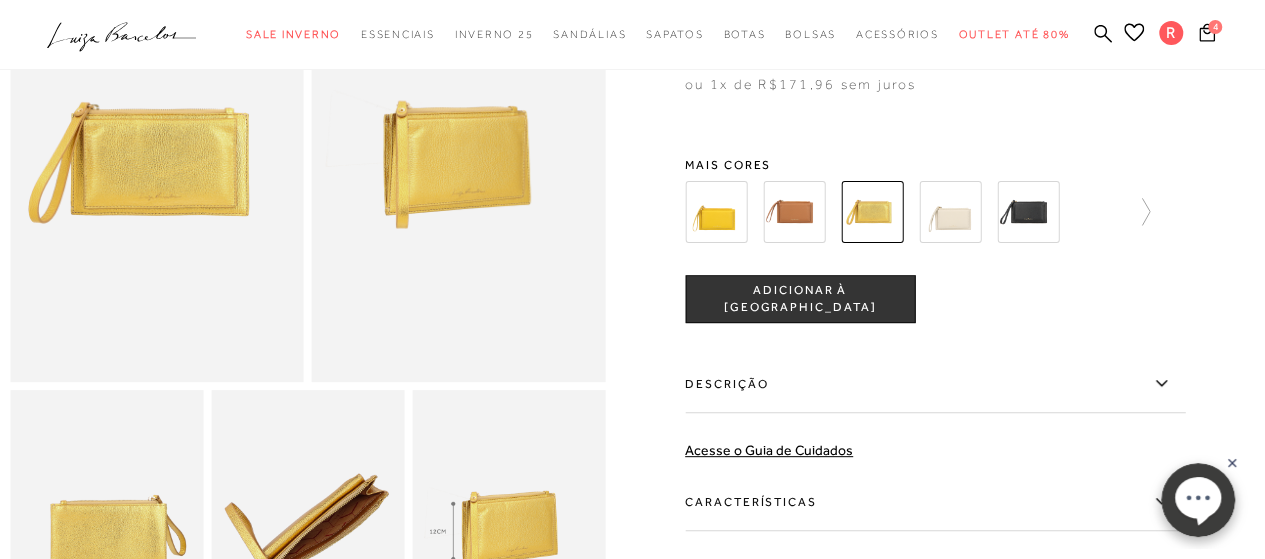 click at bounding box center (632, 333) 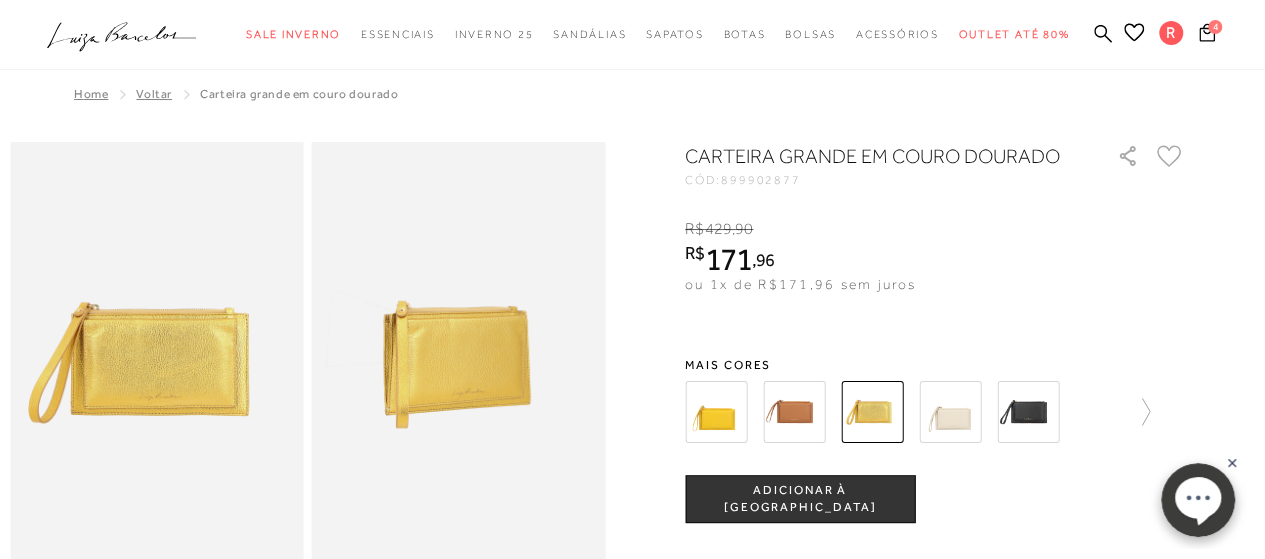 click at bounding box center [632, 533] 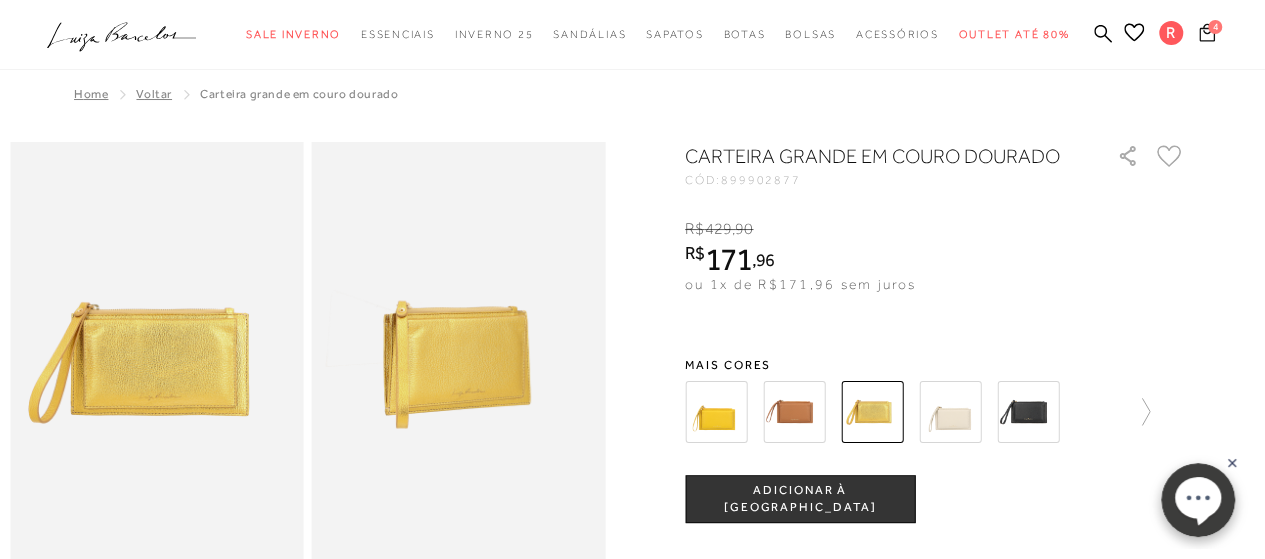 click 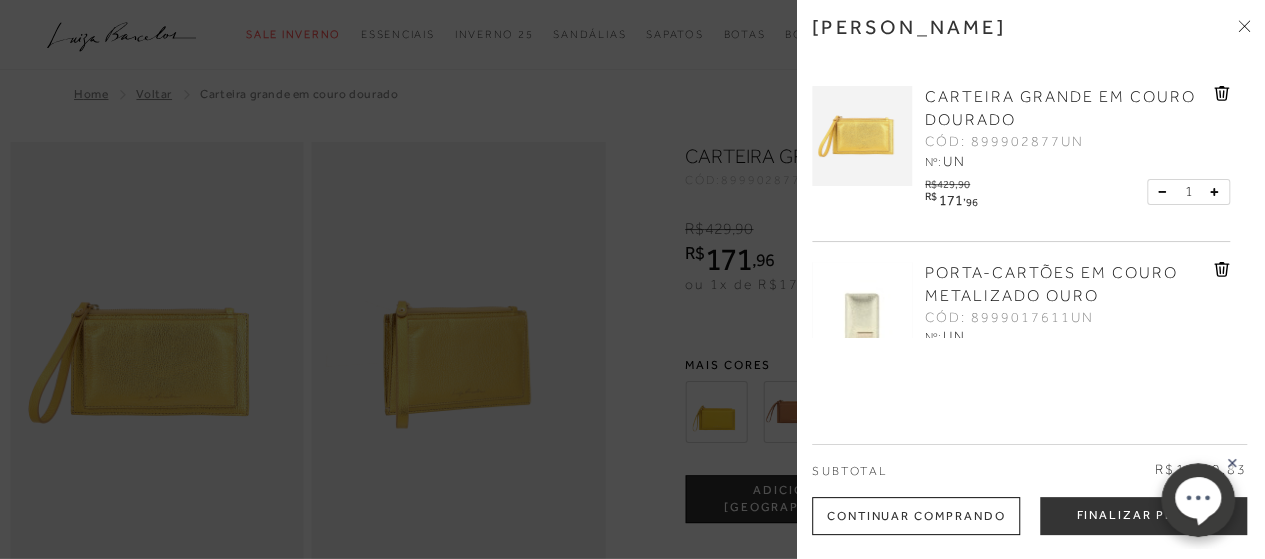 scroll, scrollTop: 486, scrollLeft: 0, axis: vertical 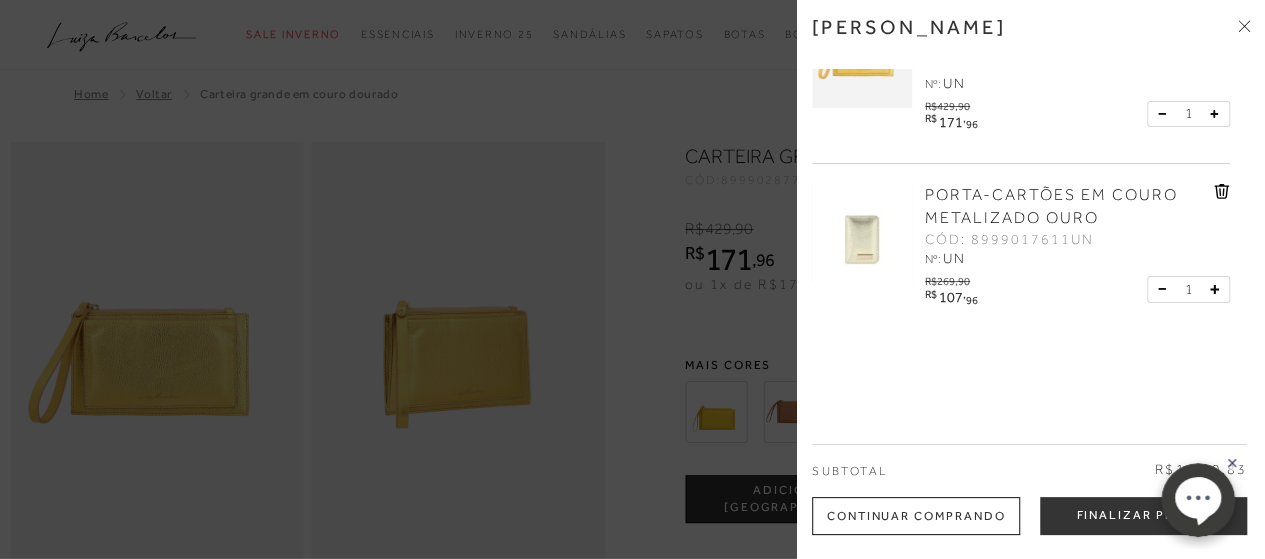 click 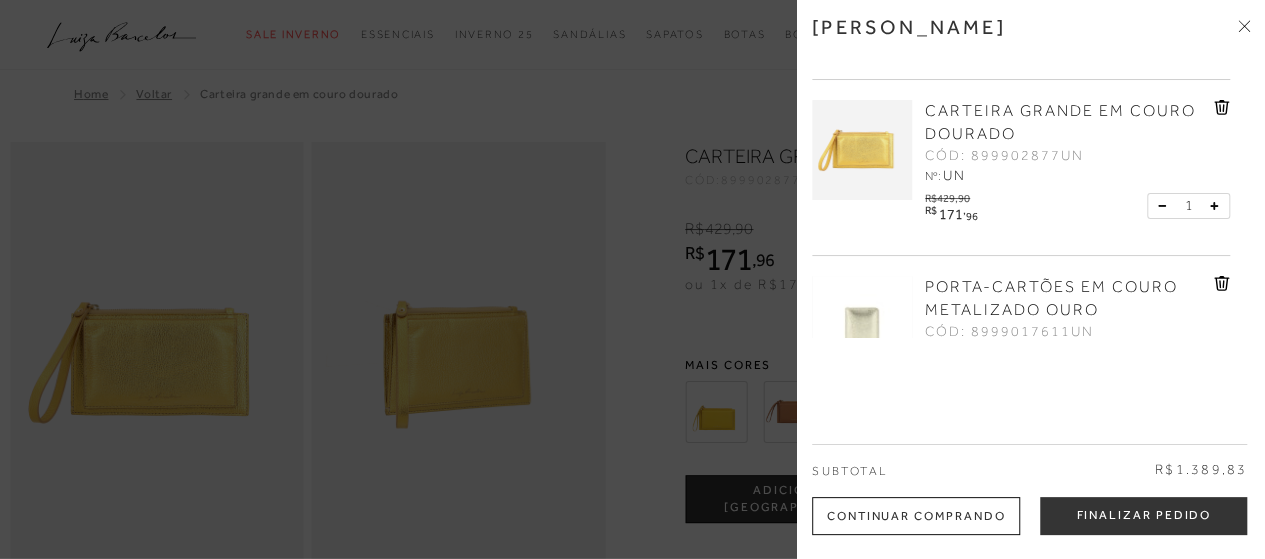 scroll, scrollTop: 486, scrollLeft: 0, axis: vertical 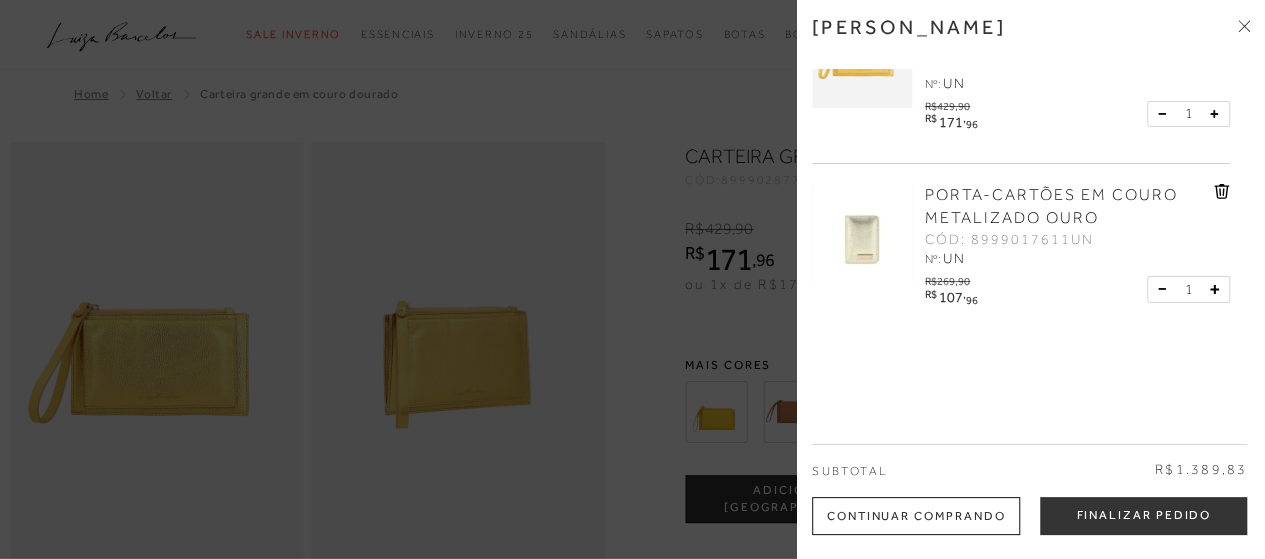 click at bounding box center (632, 279) 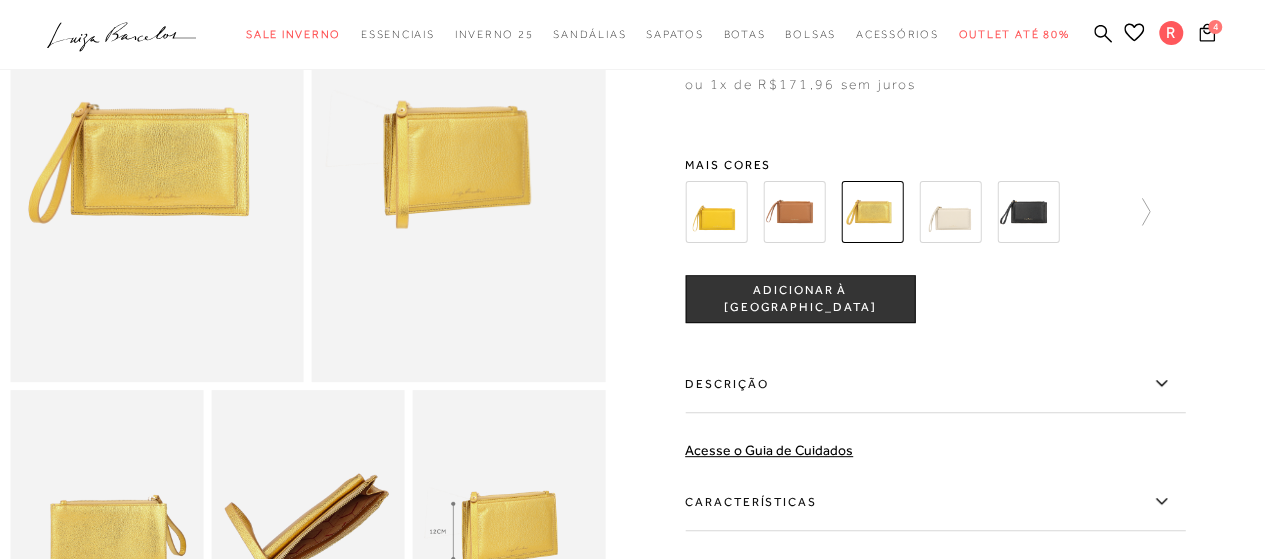scroll, scrollTop: 0, scrollLeft: 0, axis: both 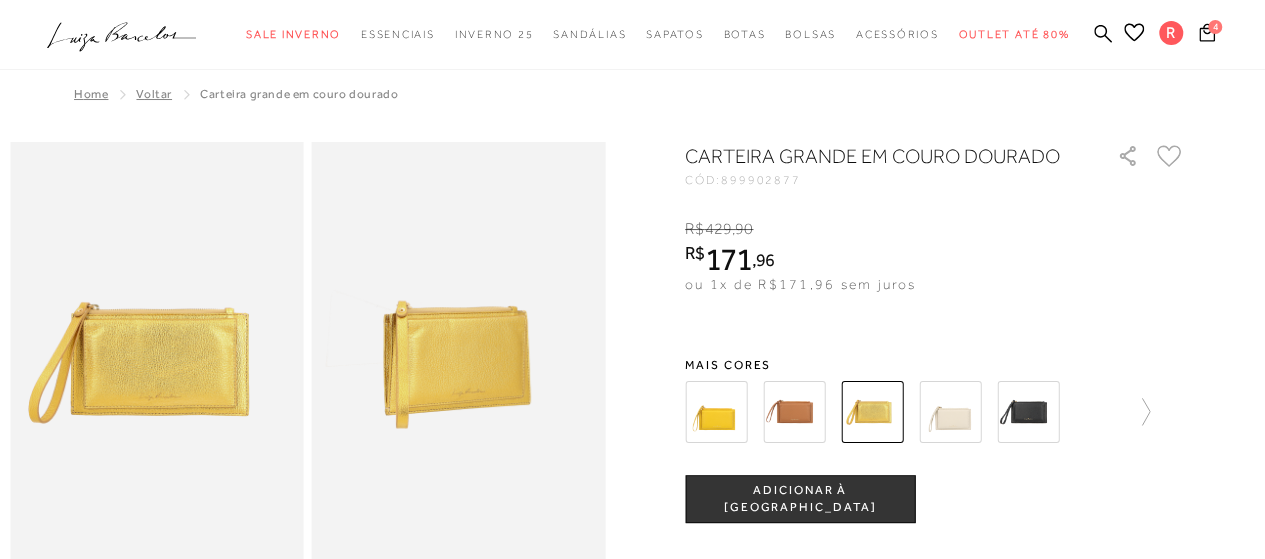 click at bounding box center [950, 412] 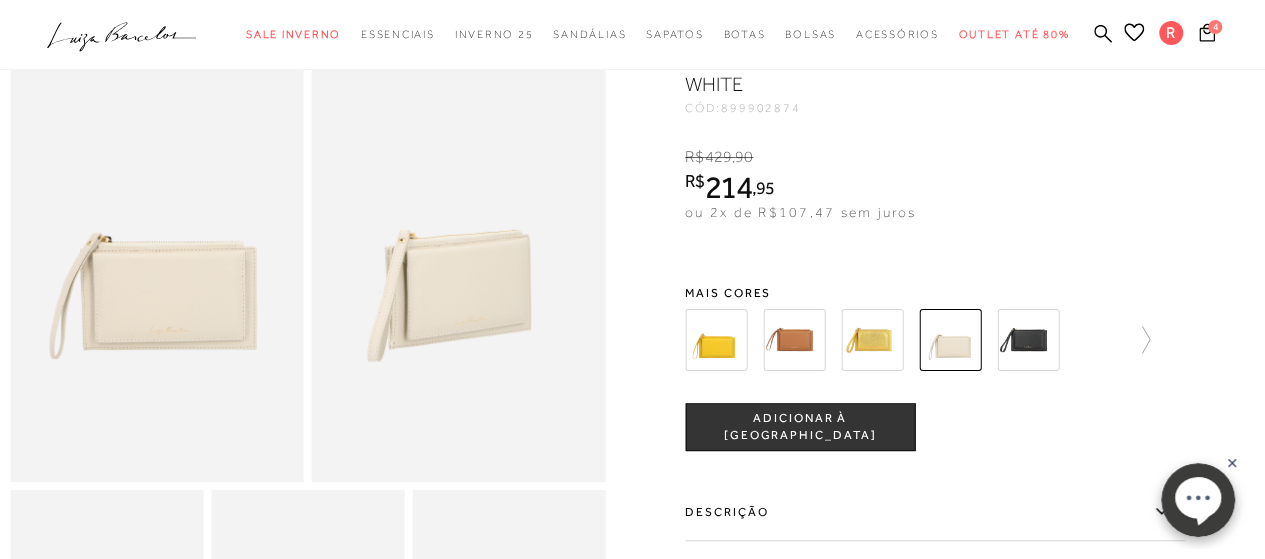 scroll, scrollTop: 200, scrollLeft: 0, axis: vertical 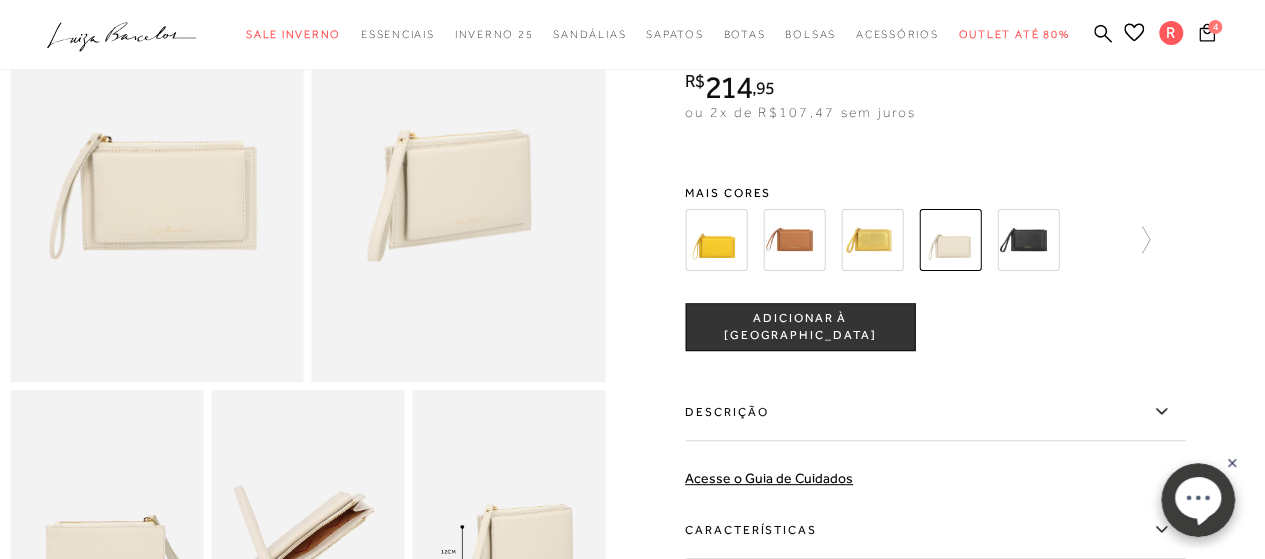 click at bounding box center (872, 240) 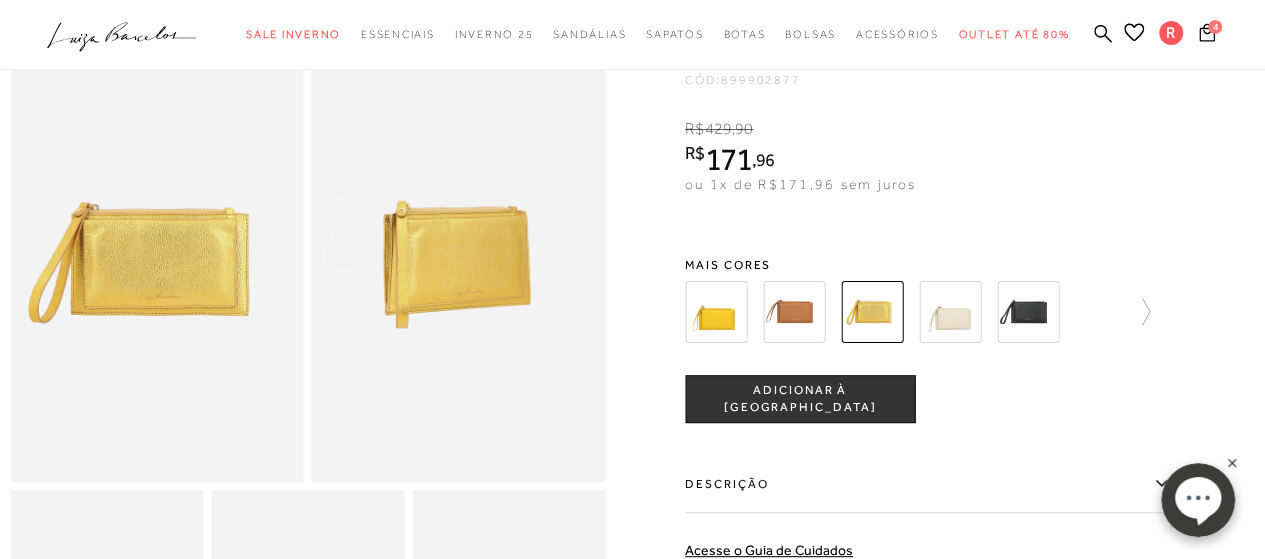 scroll, scrollTop: 0, scrollLeft: 0, axis: both 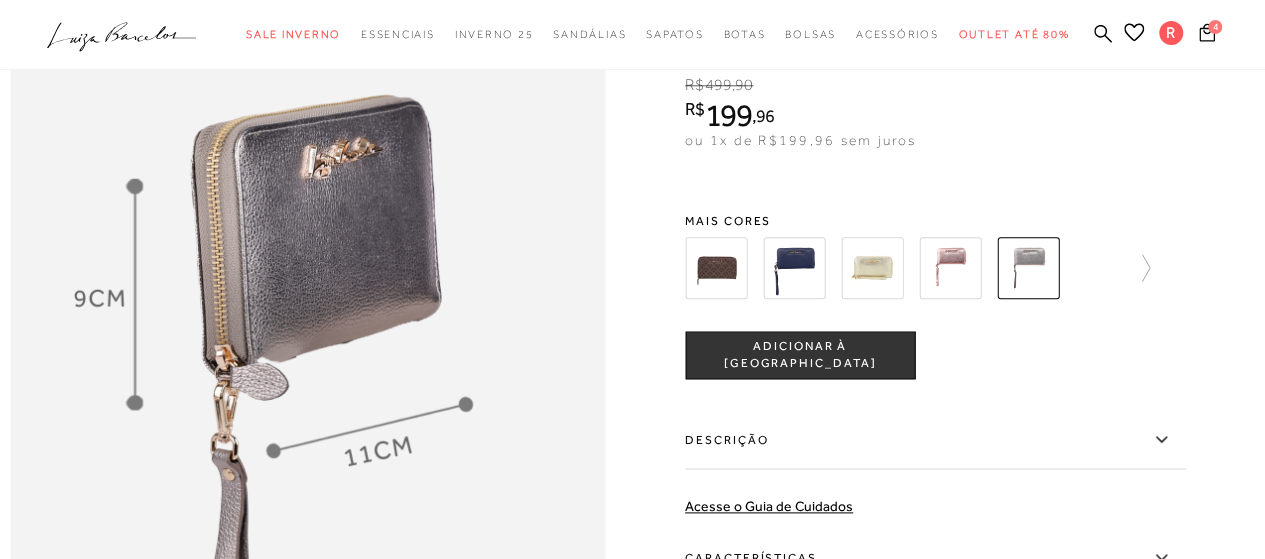 click at bounding box center [872, 268] 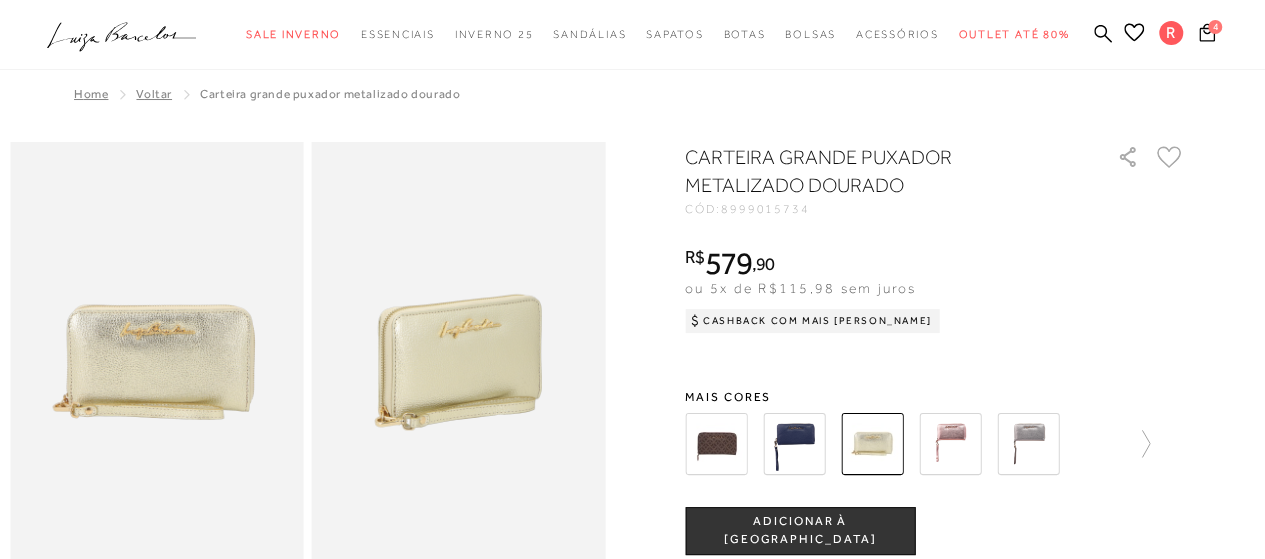scroll, scrollTop: 100, scrollLeft: 0, axis: vertical 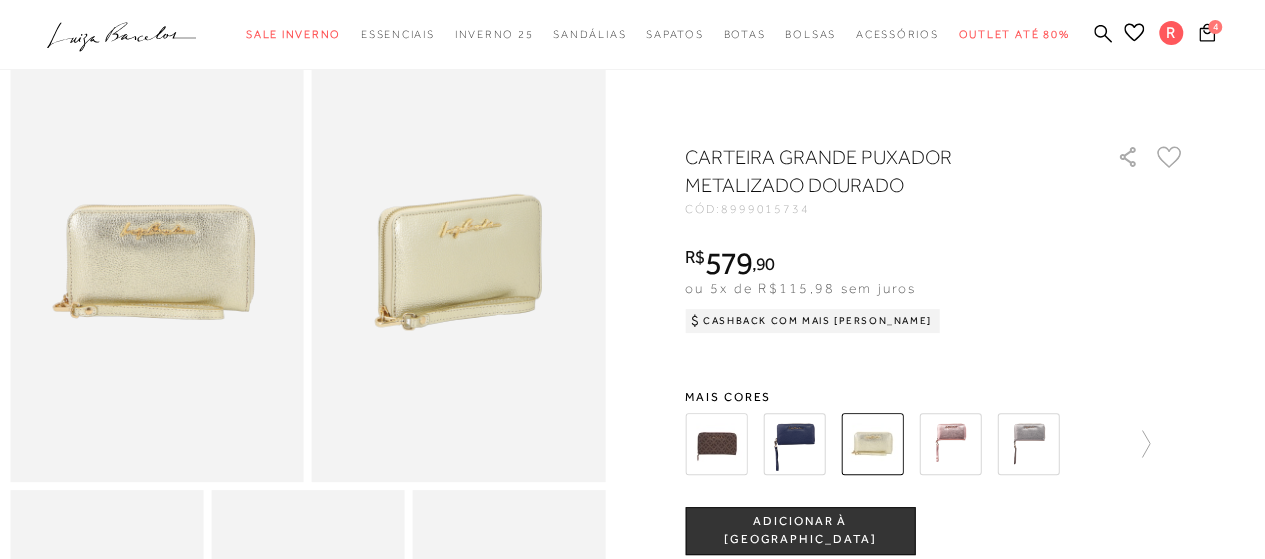 click at bounding box center [950, 444] 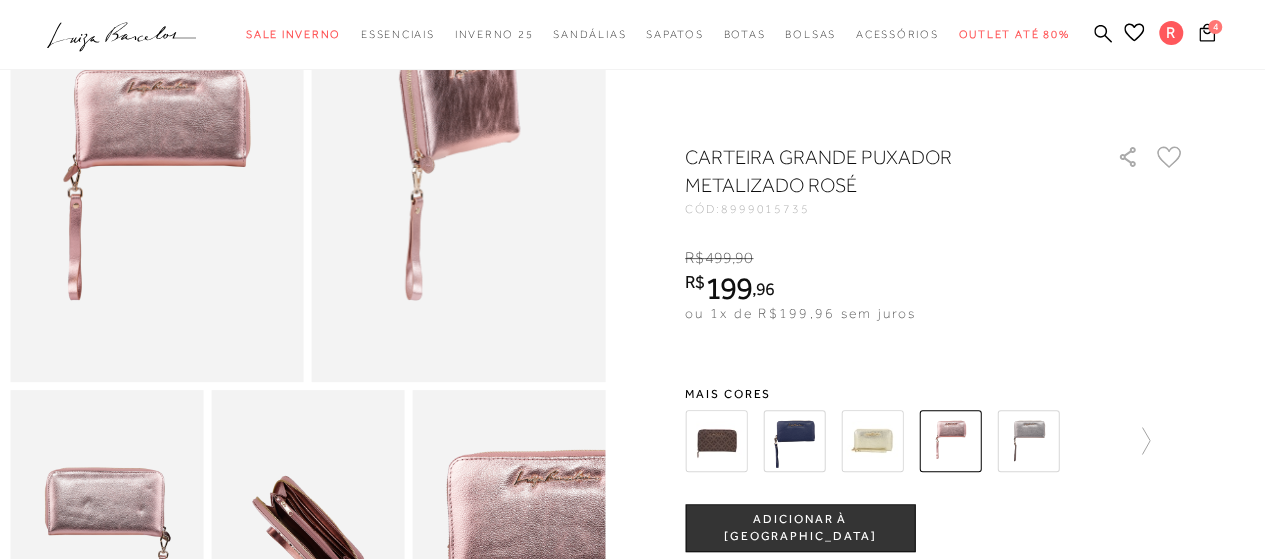 scroll, scrollTop: 0, scrollLeft: 0, axis: both 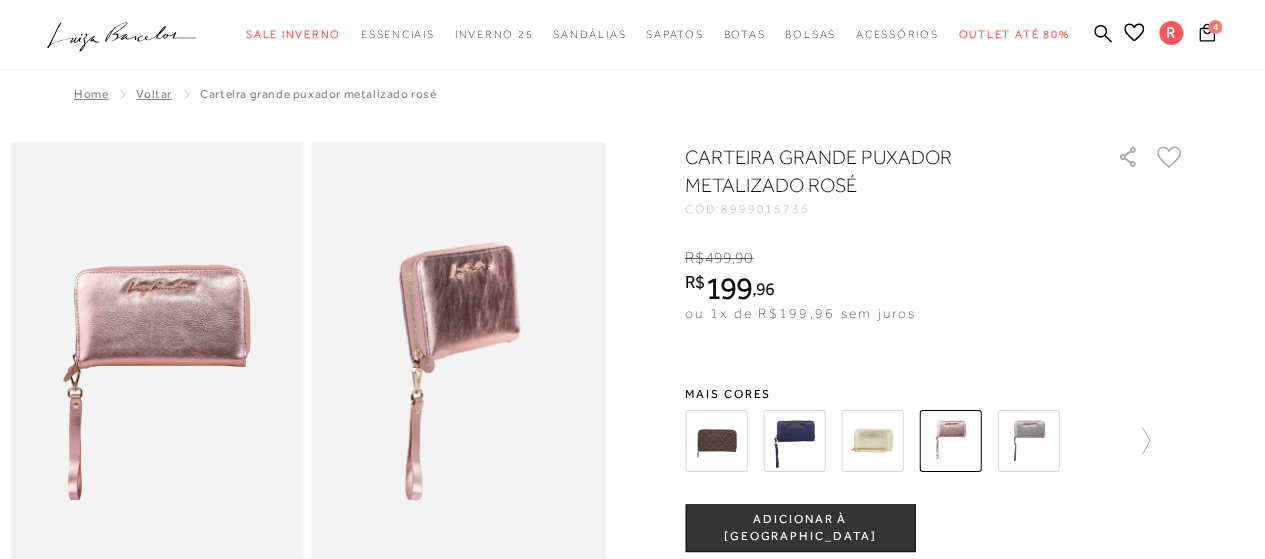 click on ".a{fill-rule:evenodd;}
Sale Inverno
Modelo
Sapatos
[GEOGRAPHIC_DATA]
Mules
Bolsas
Acessórios Botas Preço" at bounding box center [617, 34] 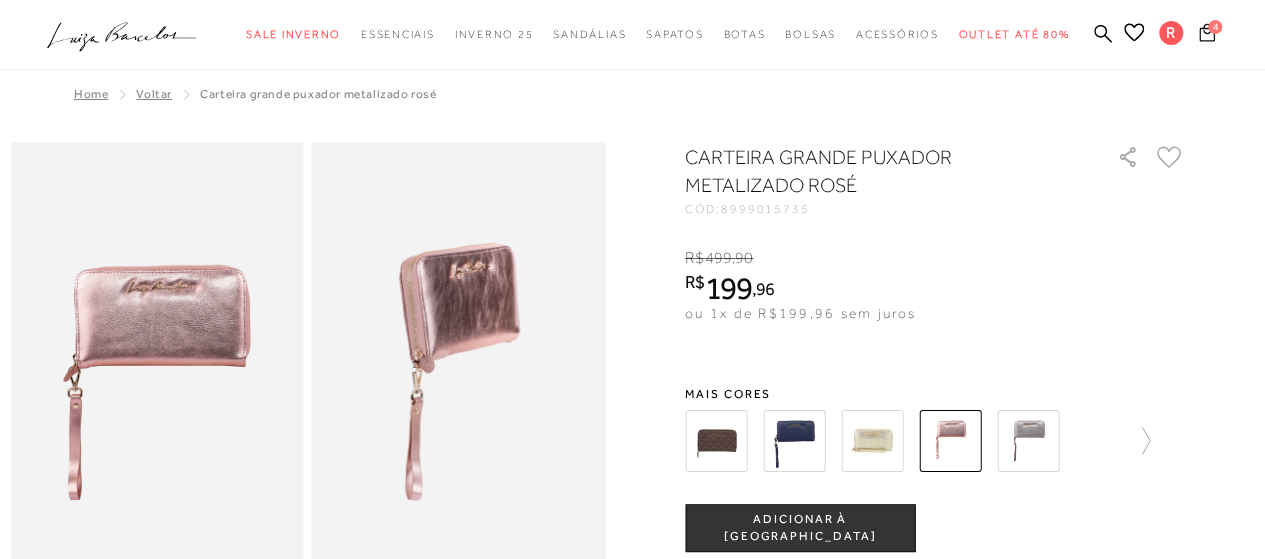 click 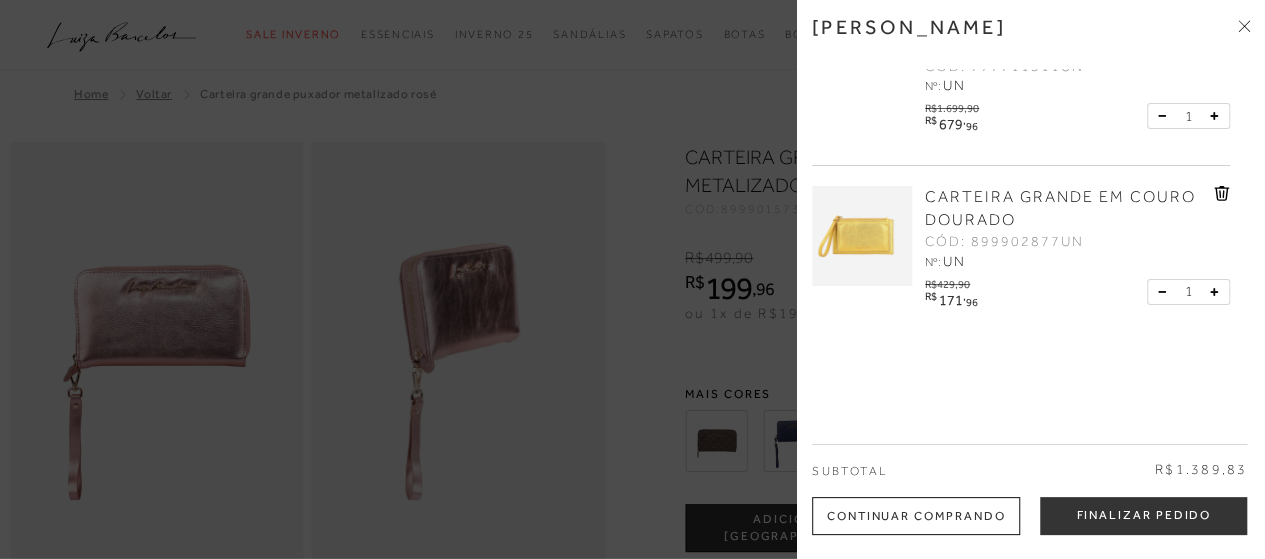 scroll, scrollTop: 400, scrollLeft: 0, axis: vertical 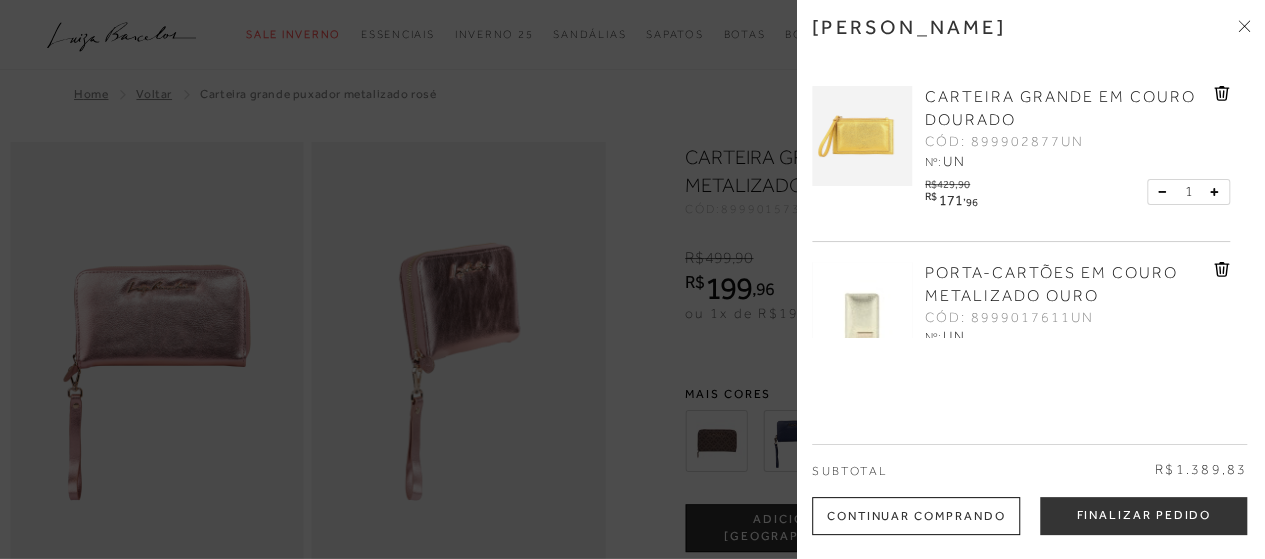 click at bounding box center (862, 136) 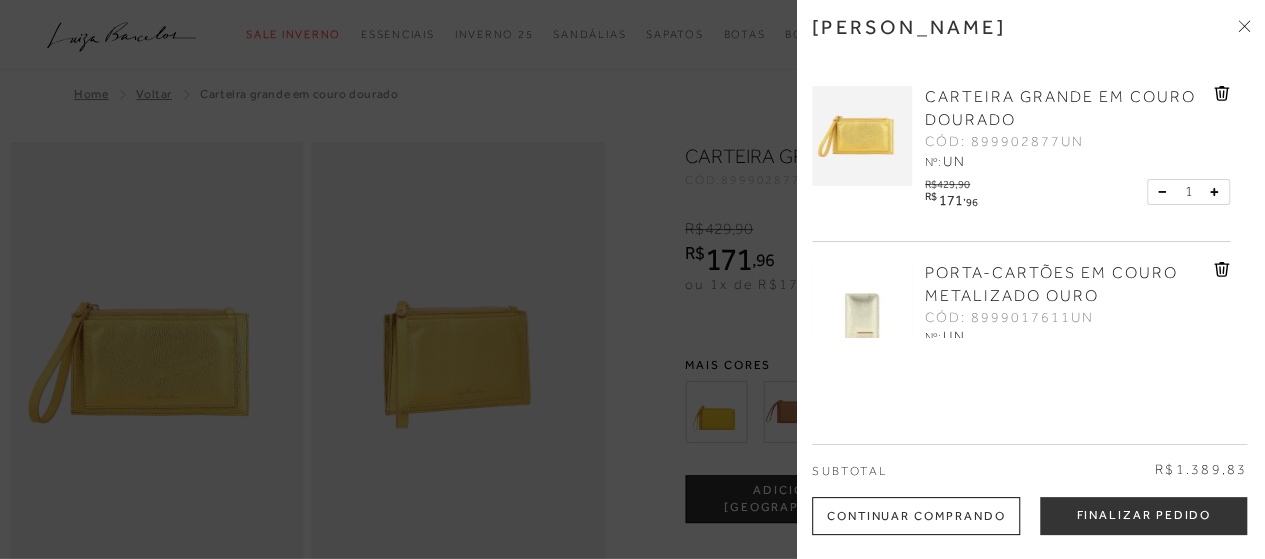 click at bounding box center (632, 279) 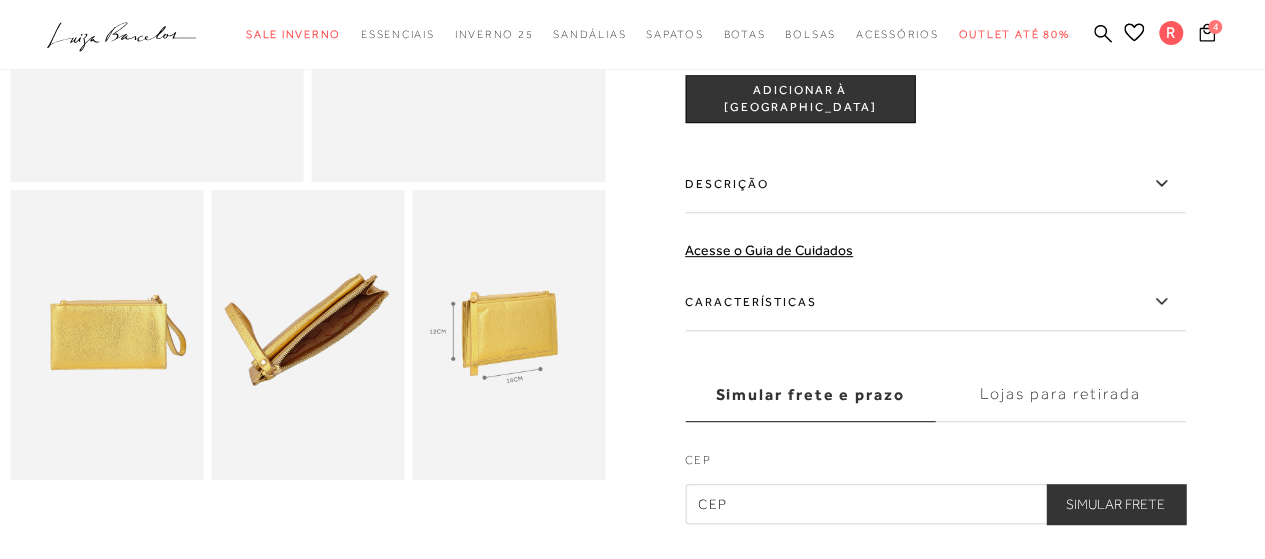 scroll, scrollTop: 200, scrollLeft: 0, axis: vertical 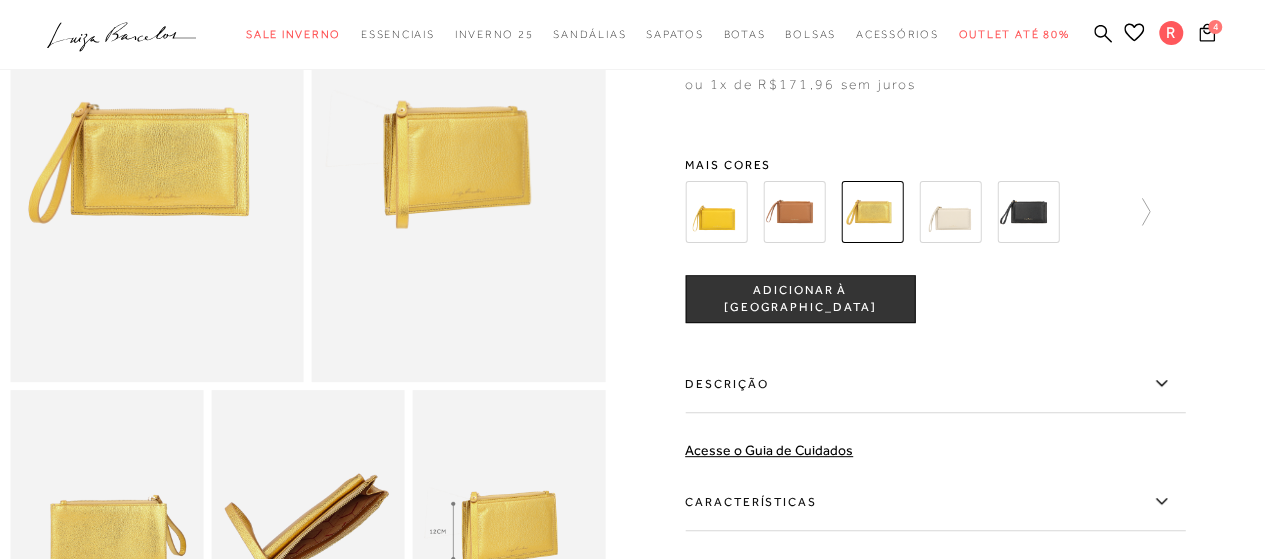 click at bounding box center [632, 333] 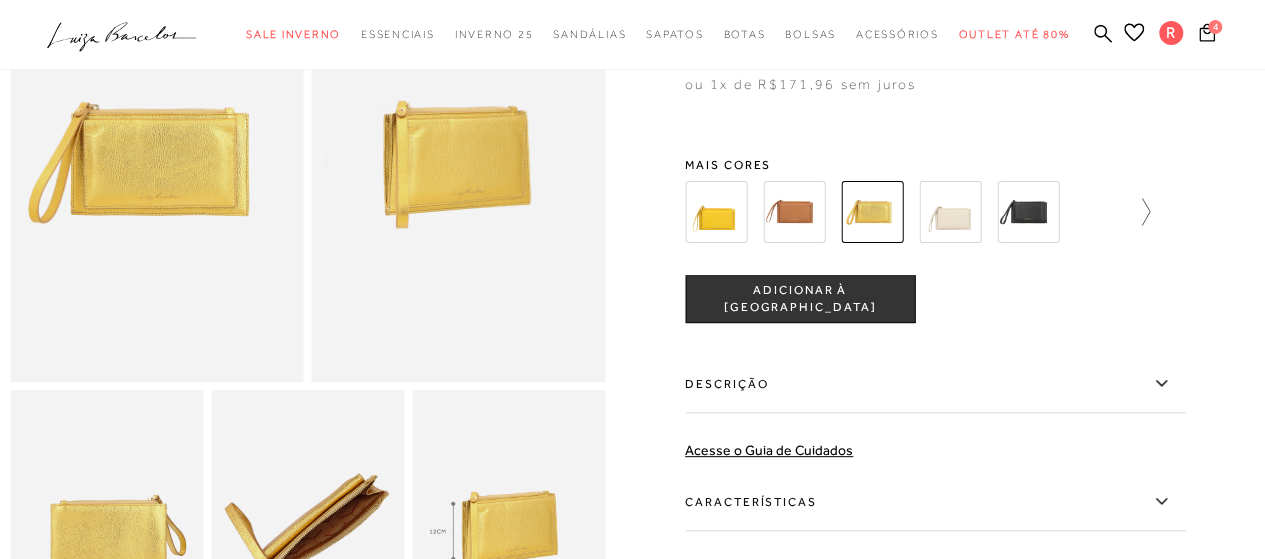 click 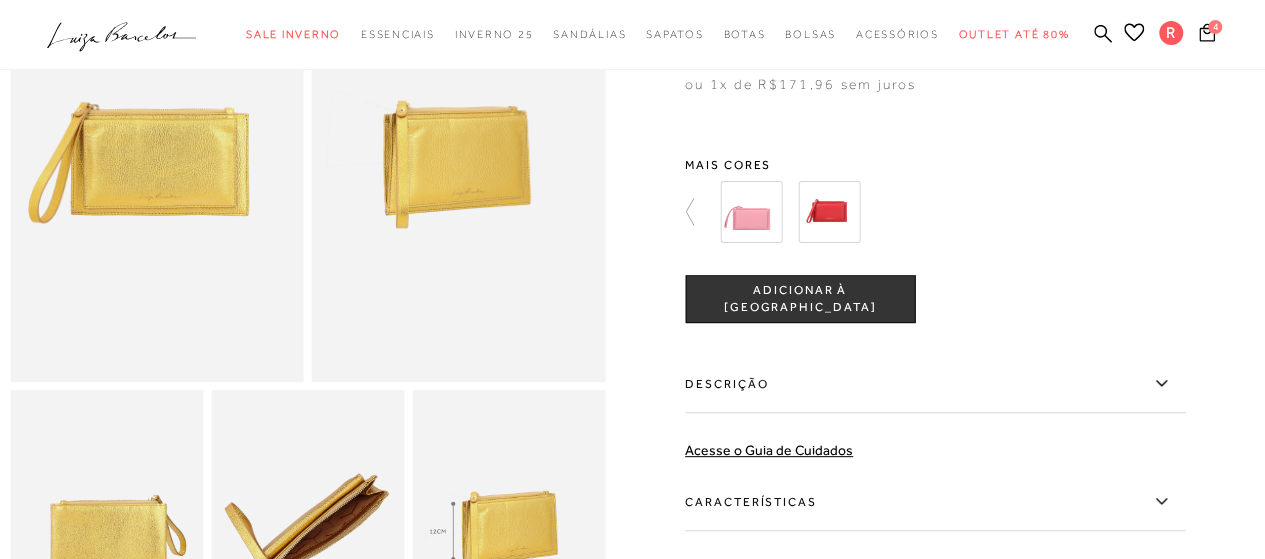 click at bounding box center (829, 212) 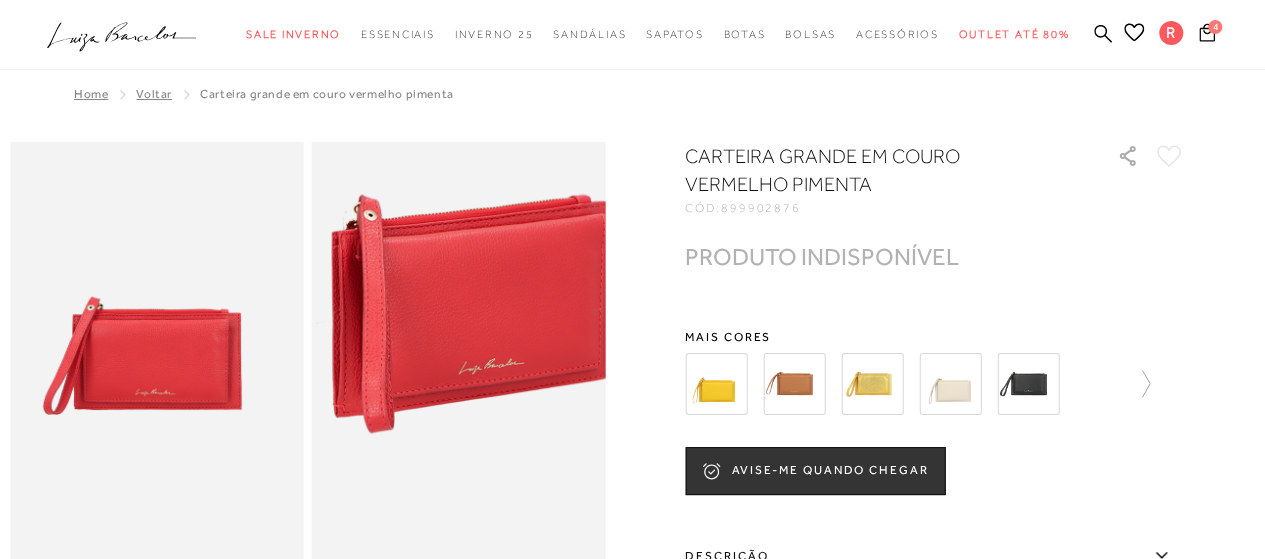 scroll, scrollTop: 200, scrollLeft: 0, axis: vertical 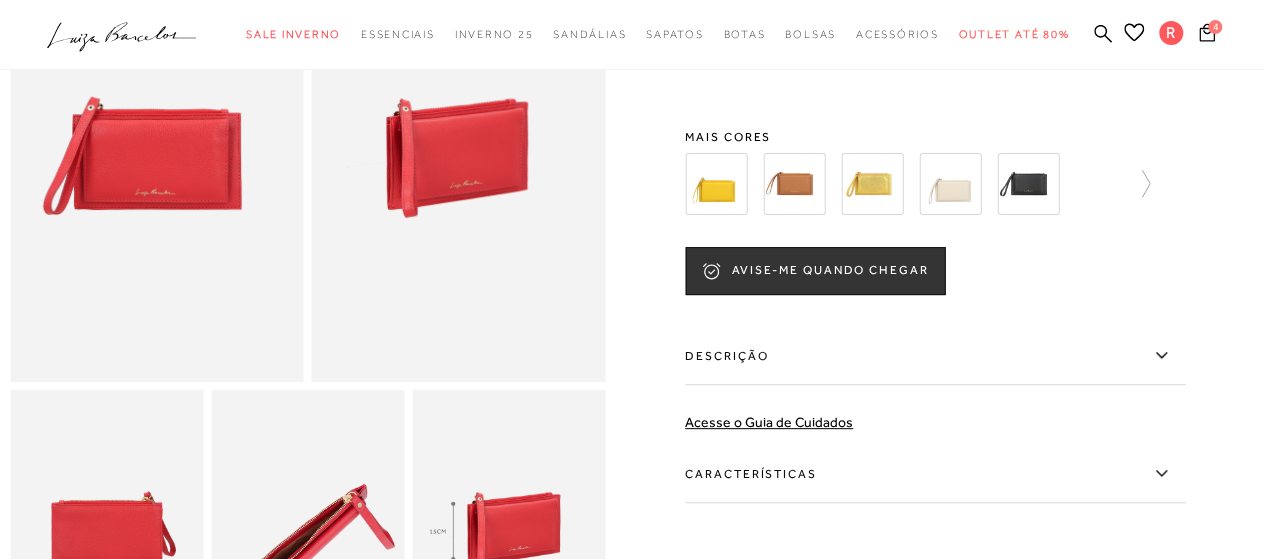click at bounding box center (794, 184) 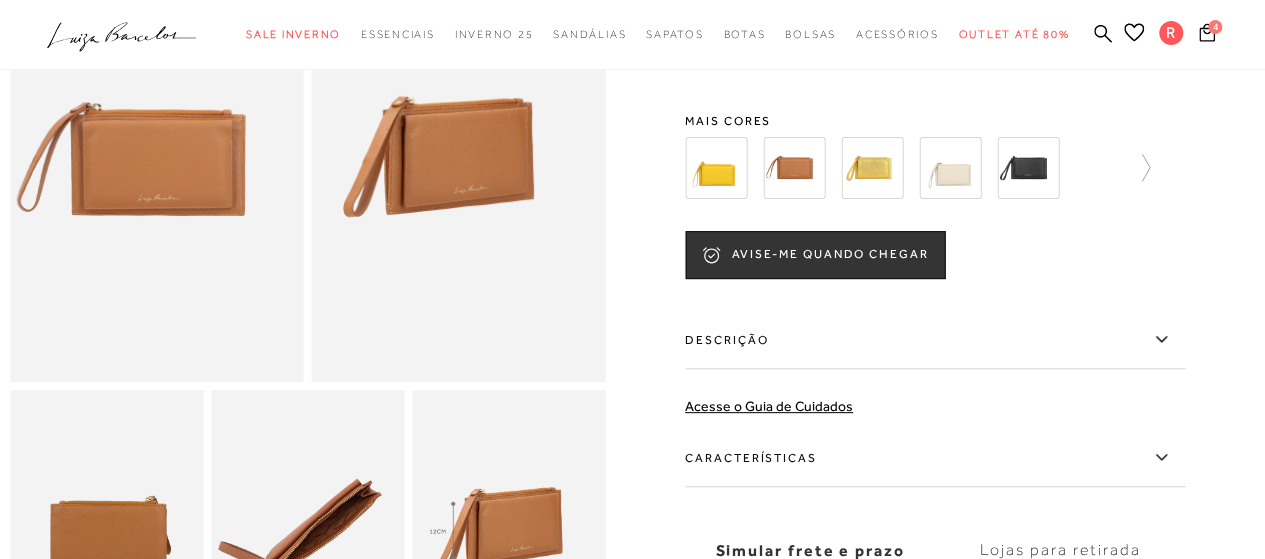 scroll, scrollTop: 0, scrollLeft: 0, axis: both 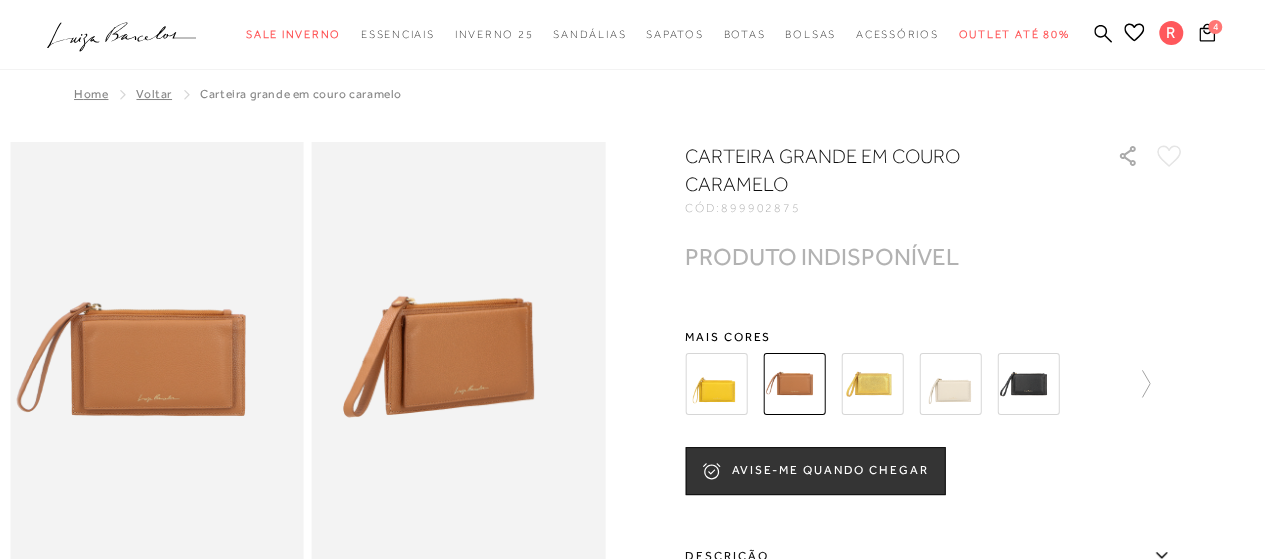 click at bounding box center (716, 384) 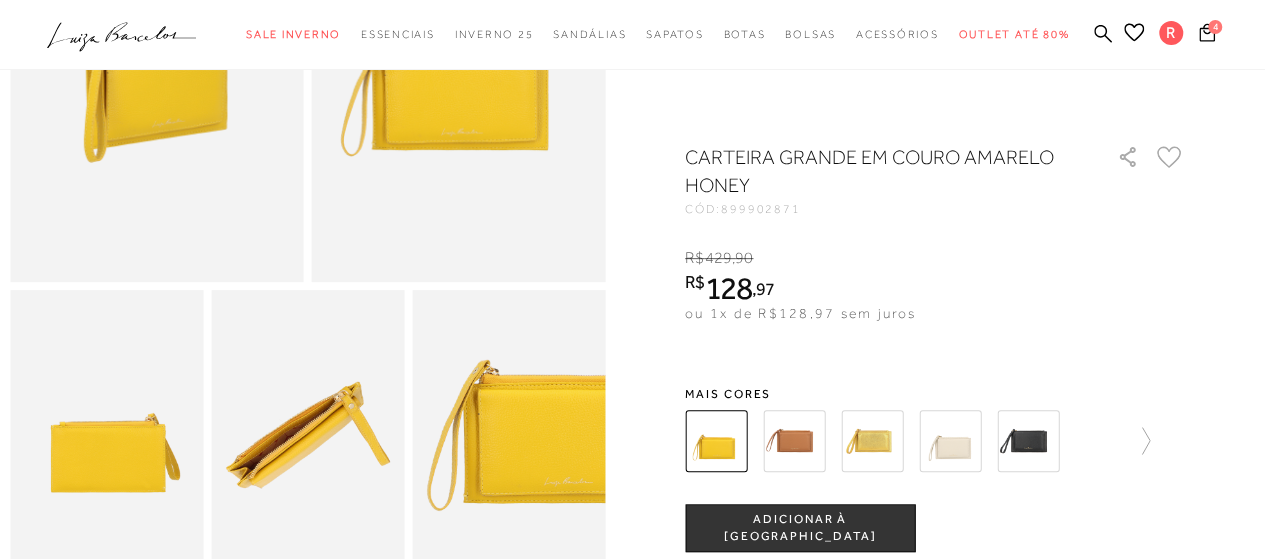 scroll, scrollTop: 400, scrollLeft: 0, axis: vertical 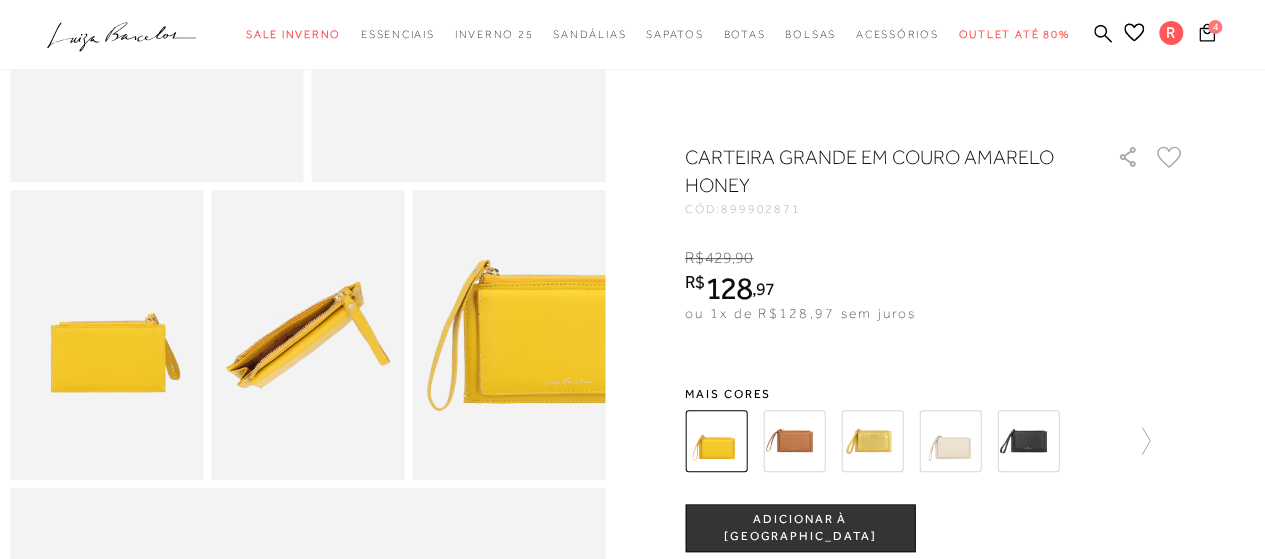 click at bounding box center [950, 441] 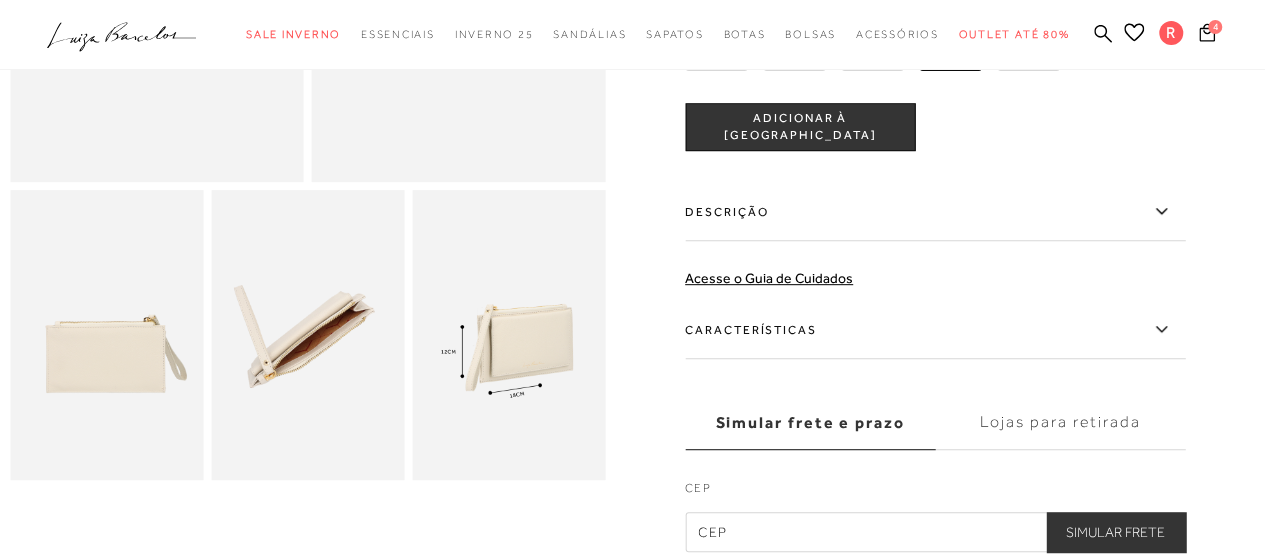 scroll, scrollTop: 200, scrollLeft: 0, axis: vertical 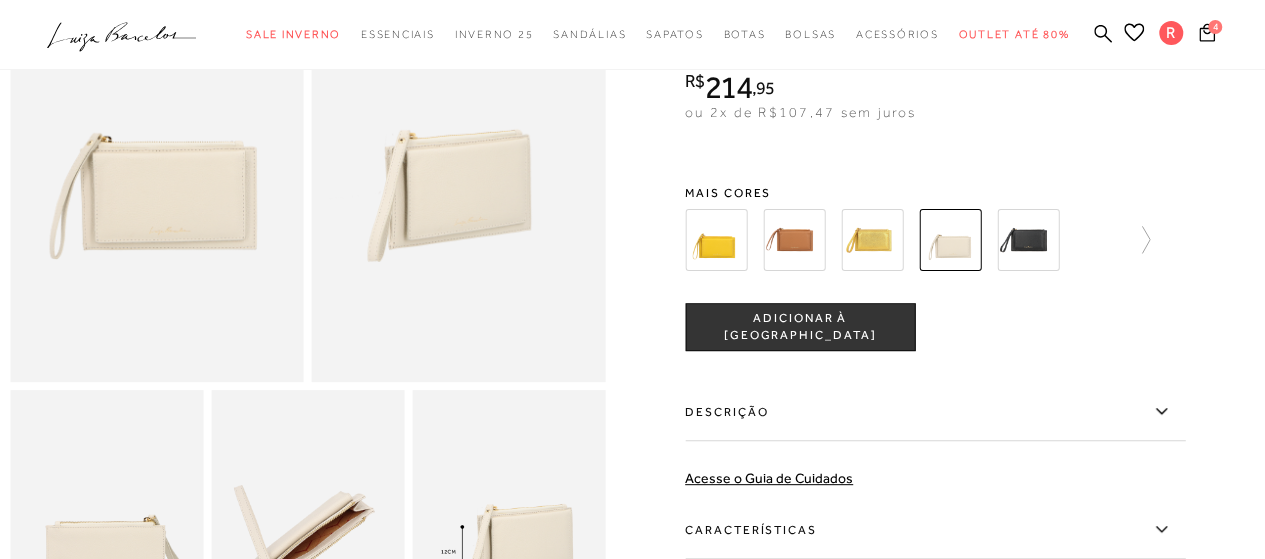 click at bounding box center (872, 240) 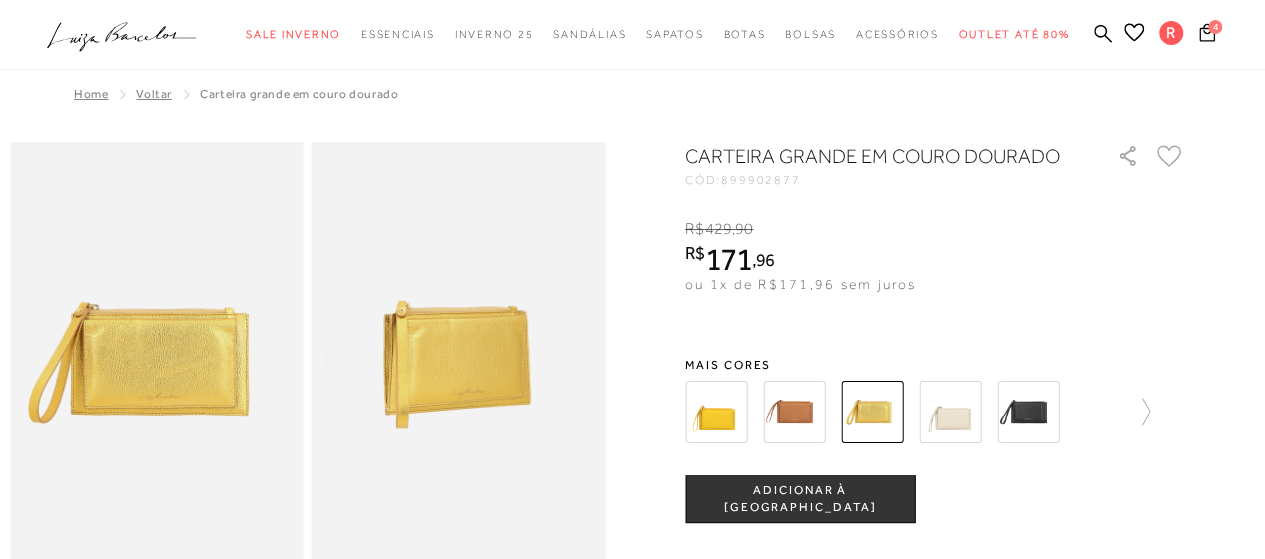 scroll, scrollTop: 100, scrollLeft: 0, axis: vertical 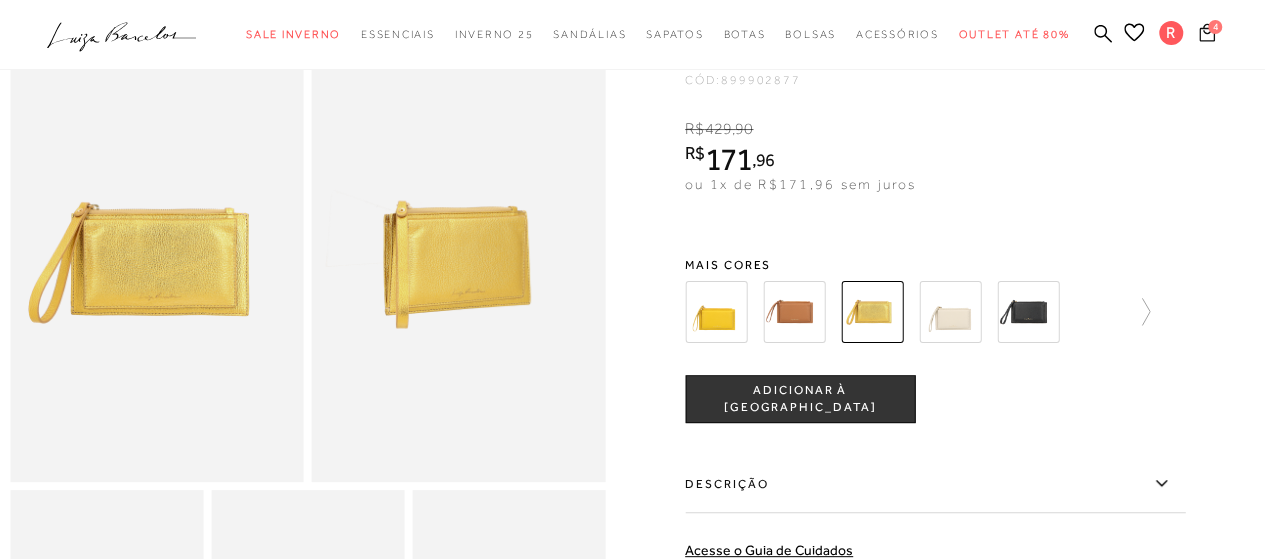click on "4" at bounding box center [1215, 27] 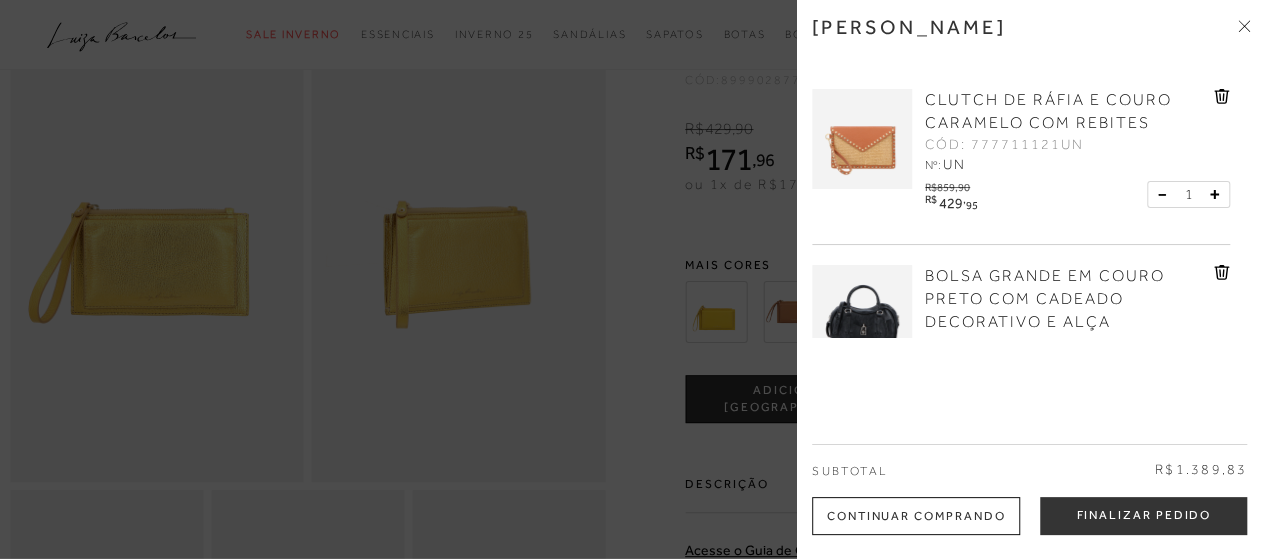 scroll, scrollTop: 100, scrollLeft: 0, axis: vertical 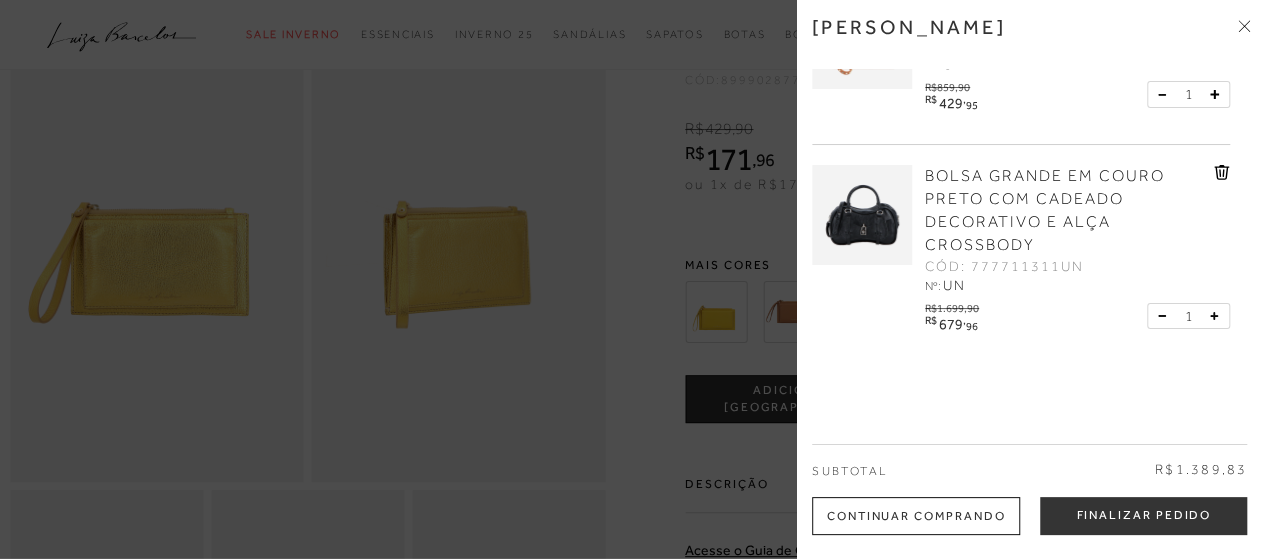 click at bounding box center (862, 215) 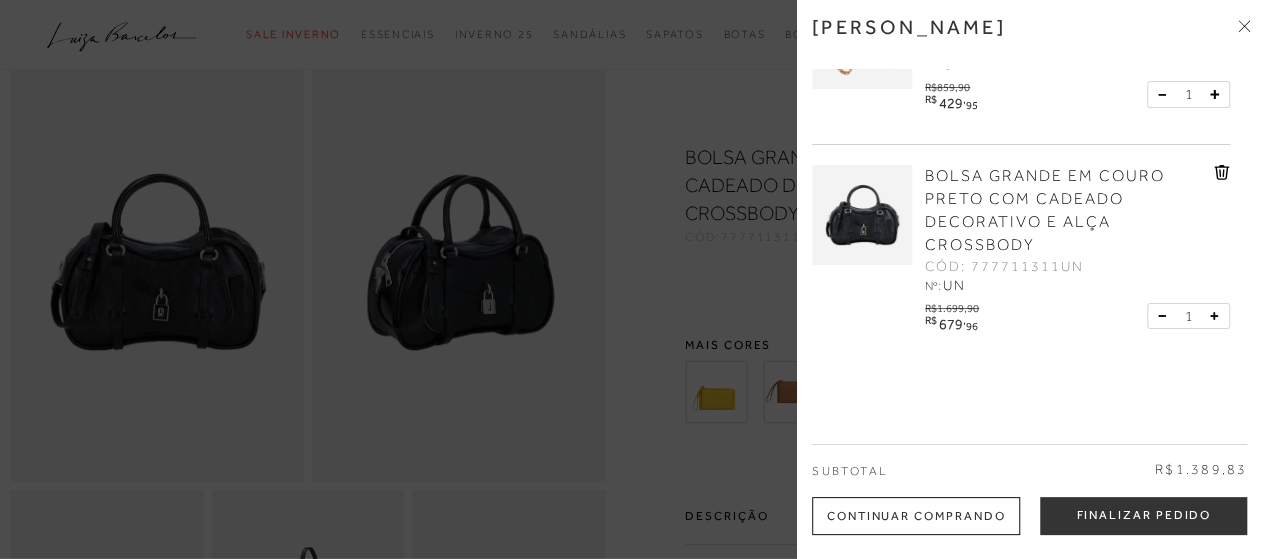 scroll, scrollTop: 0, scrollLeft: 0, axis: both 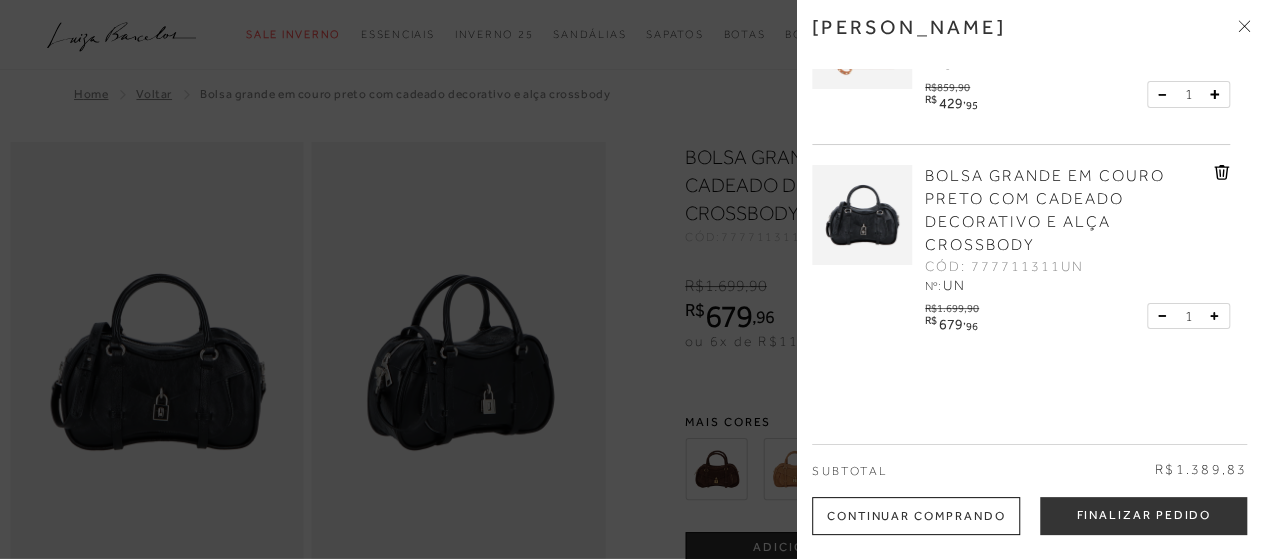 click at bounding box center (632, 279) 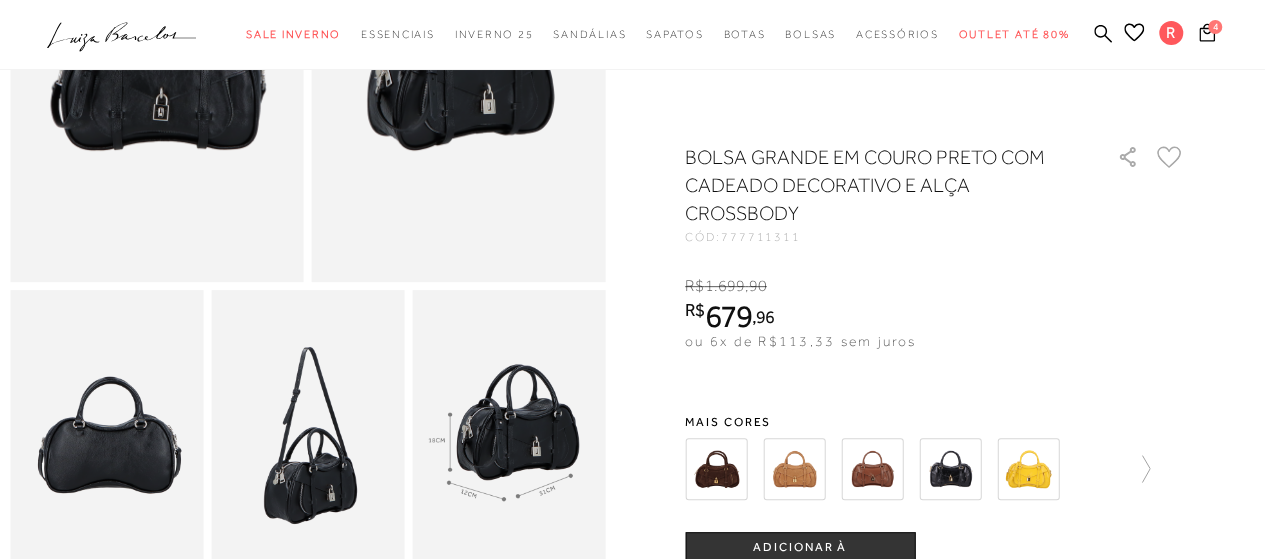 scroll, scrollTop: 0, scrollLeft: 0, axis: both 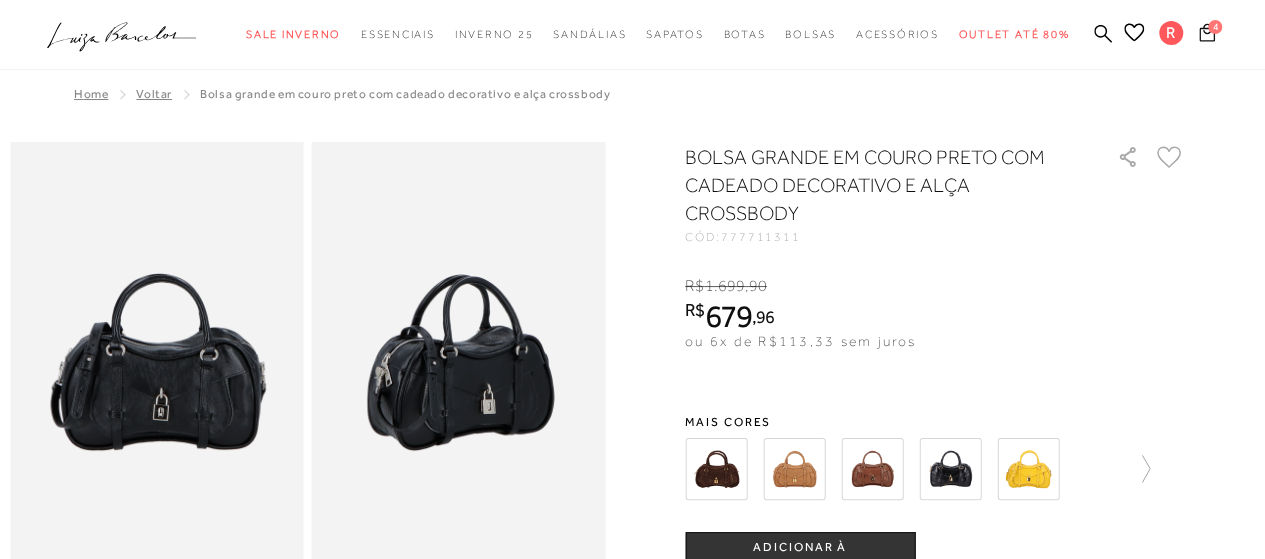 click 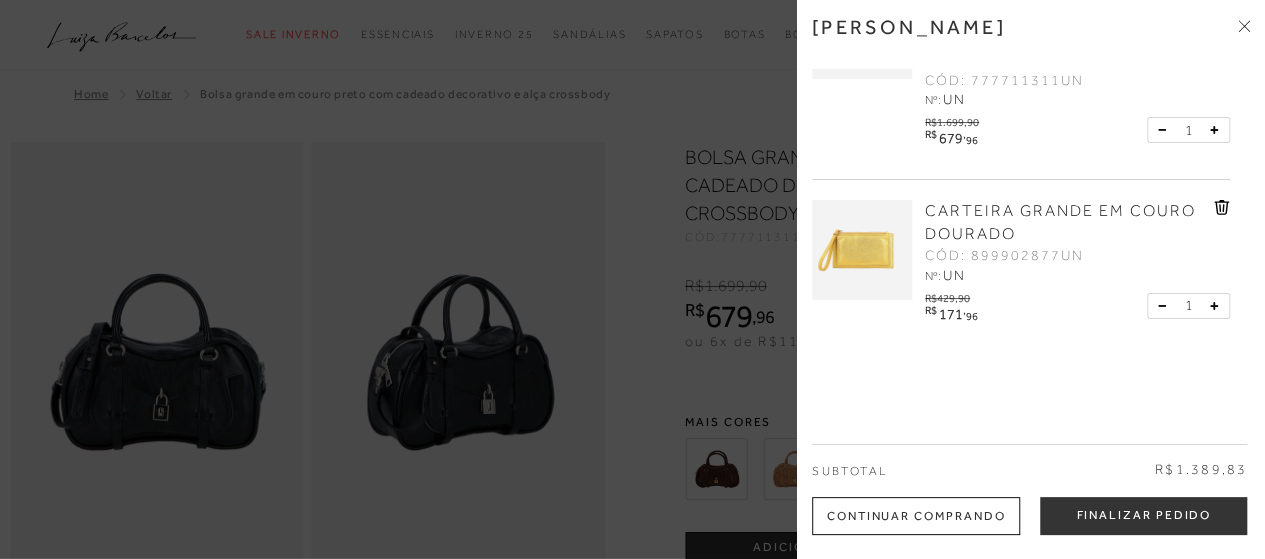 scroll, scrollTop: 486, scrollLeft: 0, axis: vertical 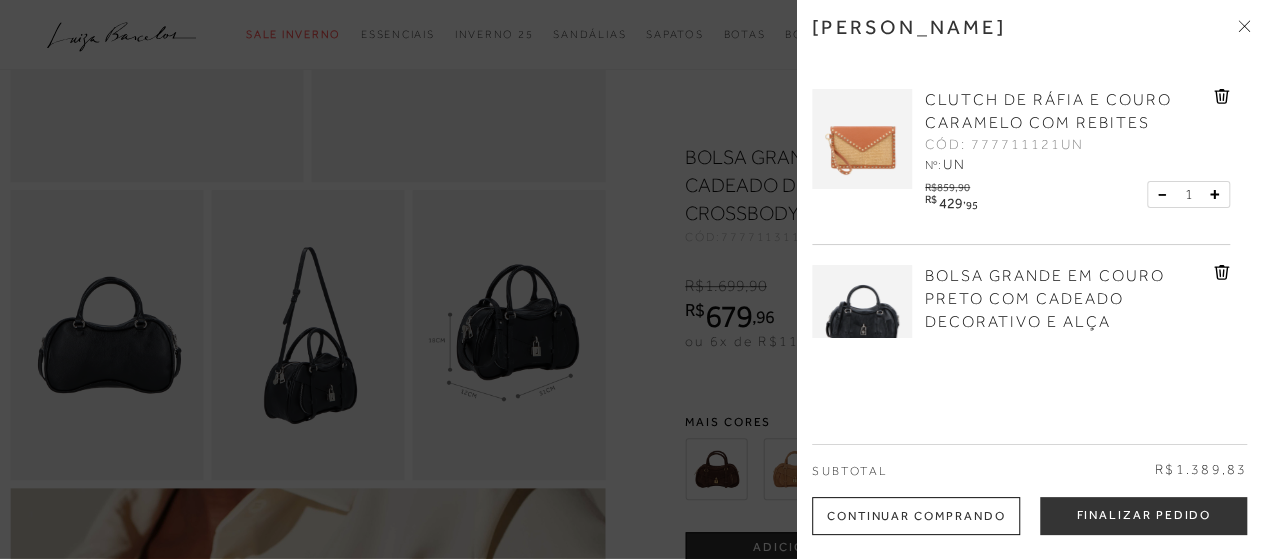 click at bounding box center [632, 279] 